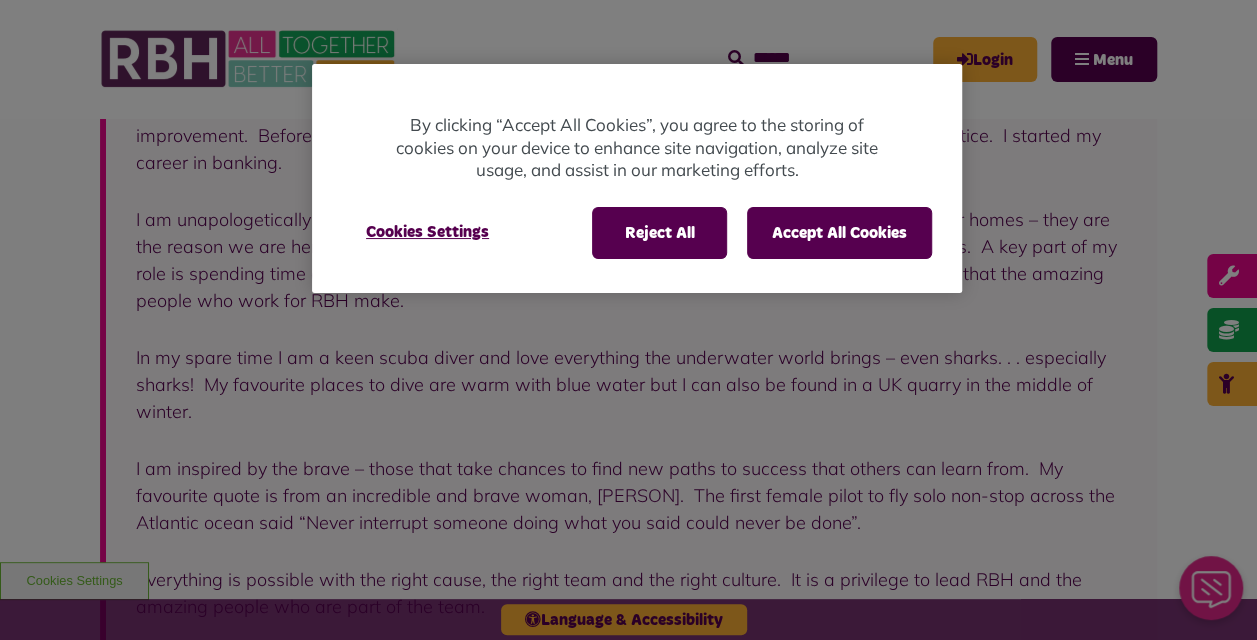 scroll, scrollTop: 500, scrollLeft: 0, axis: vertical 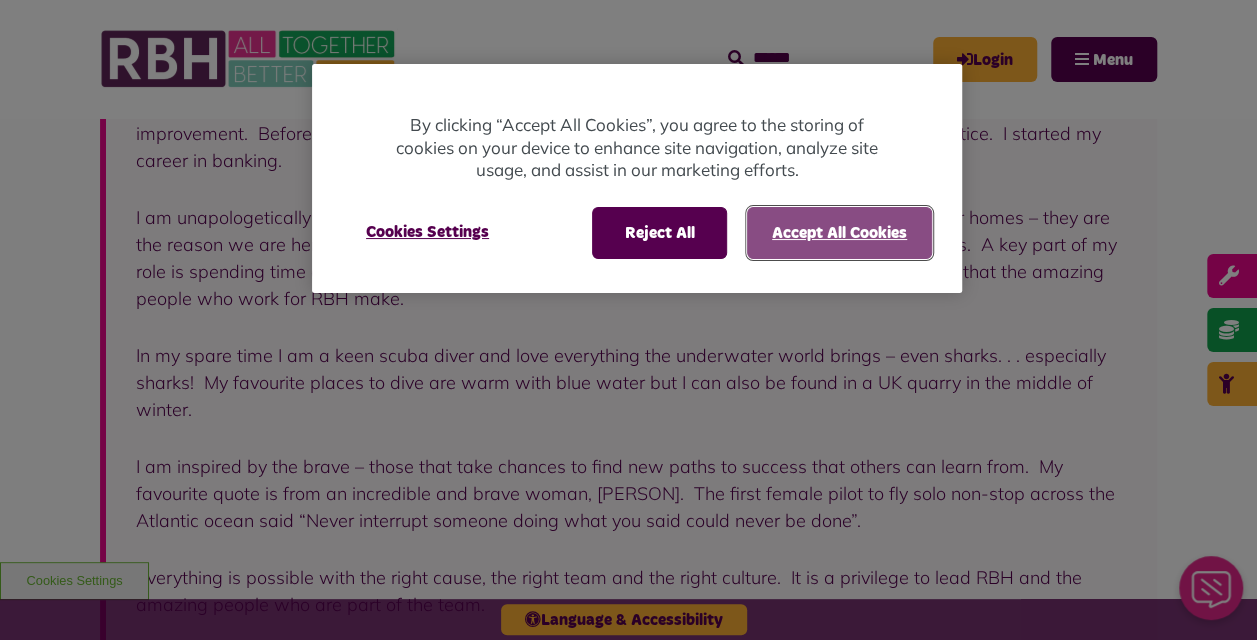 click on "Accept All Cookies" at bounding box center [839, 233] 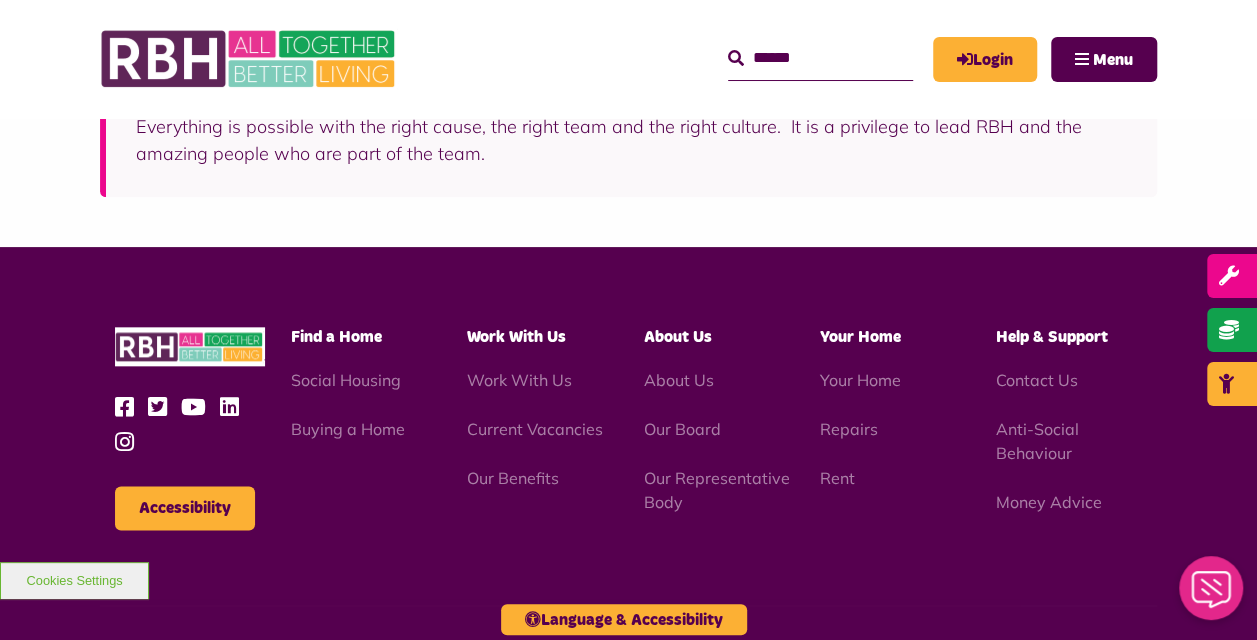 scroll, scrollTop: 1000, scrollLeft: 0, axis: vertical 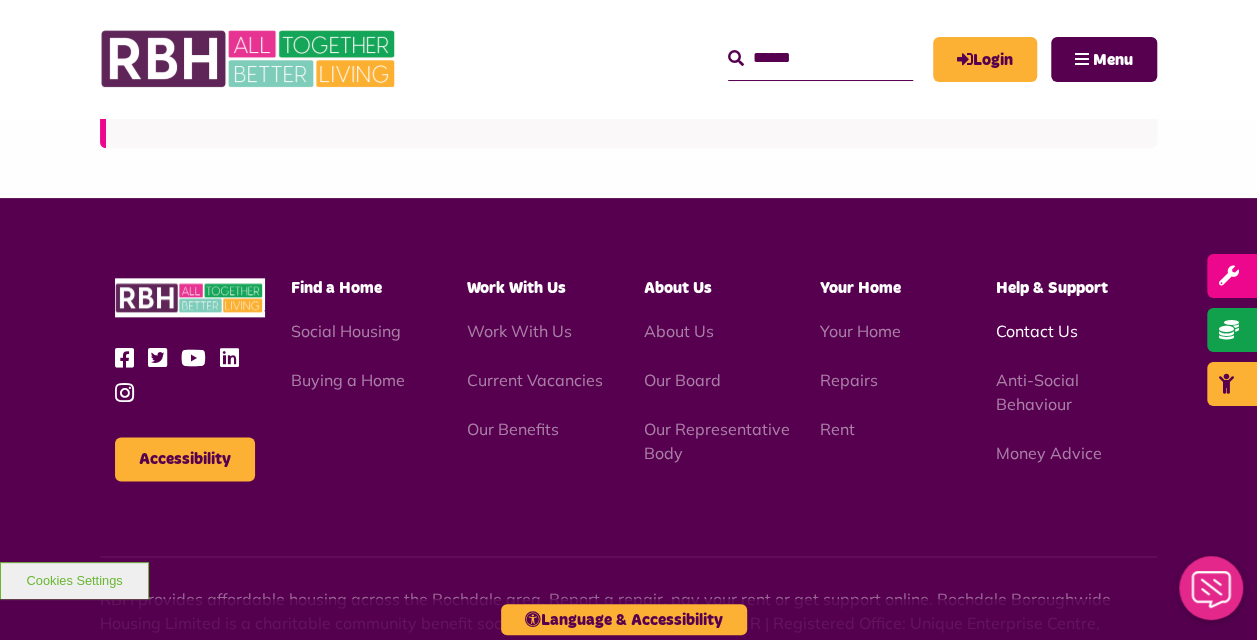 click on "Contact Us" at bounding box center [1037, 331] 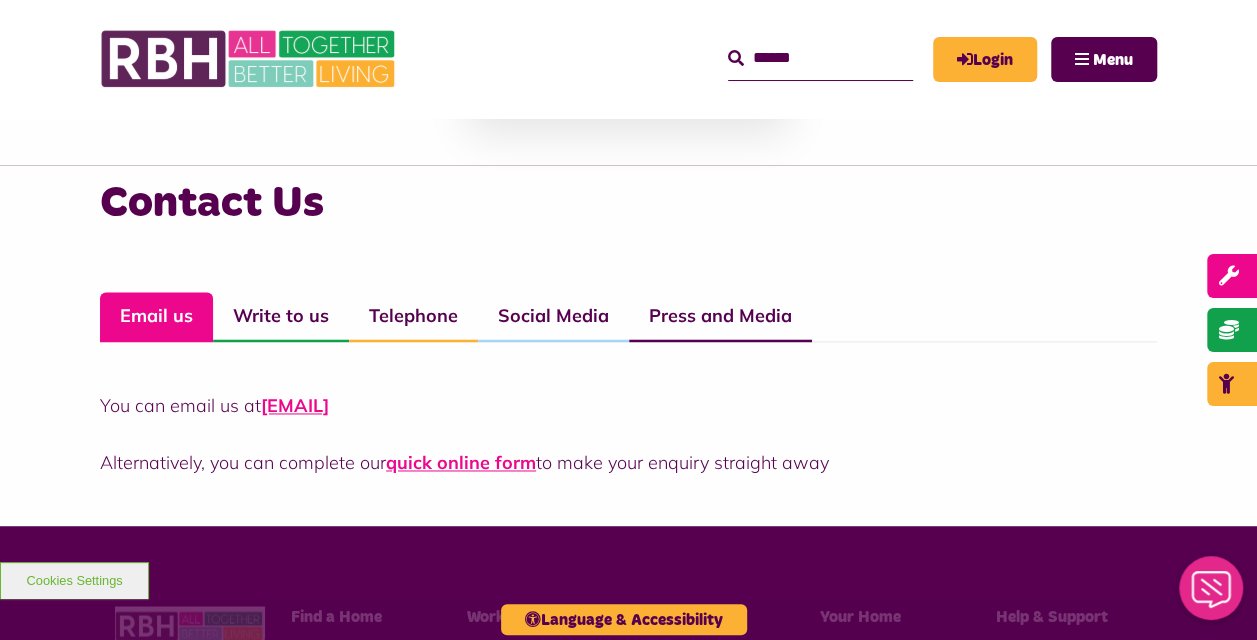 scroll, scrollTop: 1400, scrollLeft: 0, axis: vertical 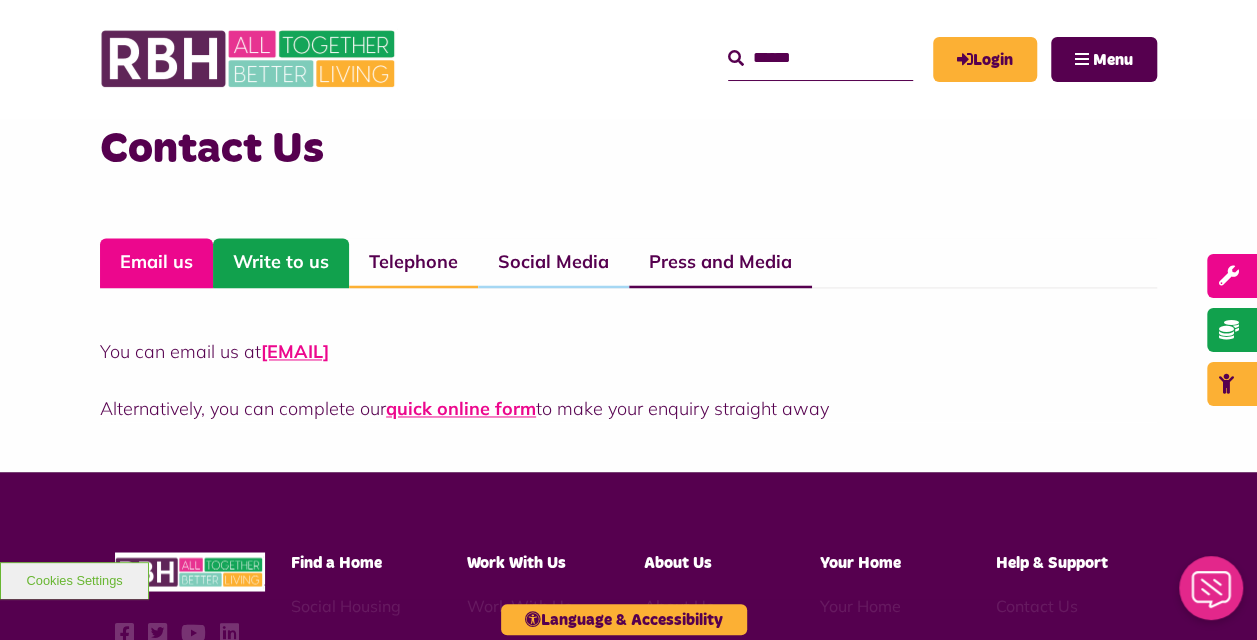 click on "Write to us" at bounding box center (281, 263) 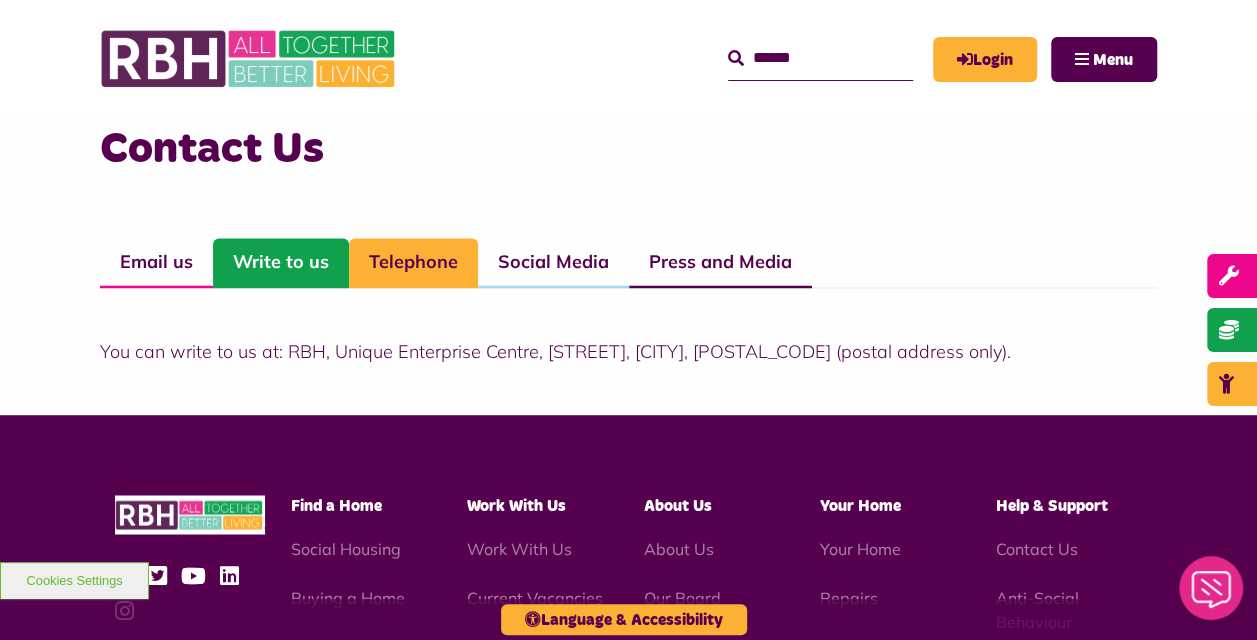 click on "Telephone" at bounding box center (413, 263) 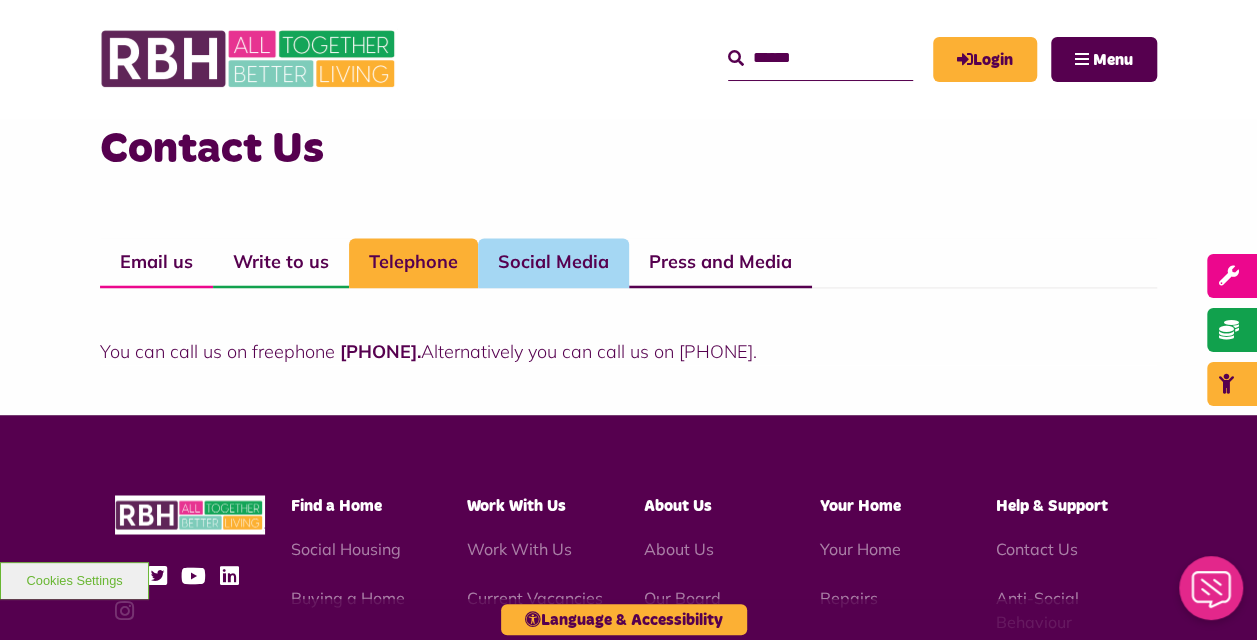 click on "Social Media" at bounding box center [553, 263] 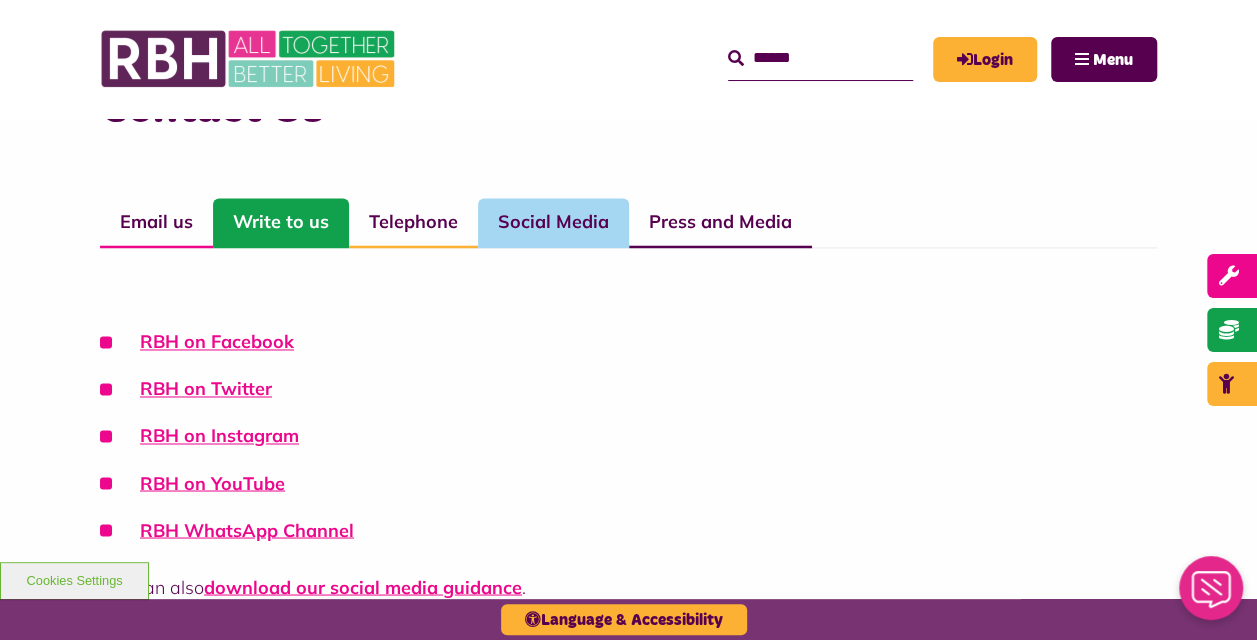 scroll, scrollTop: 1400, scrollLeft: 0, axis: vertical 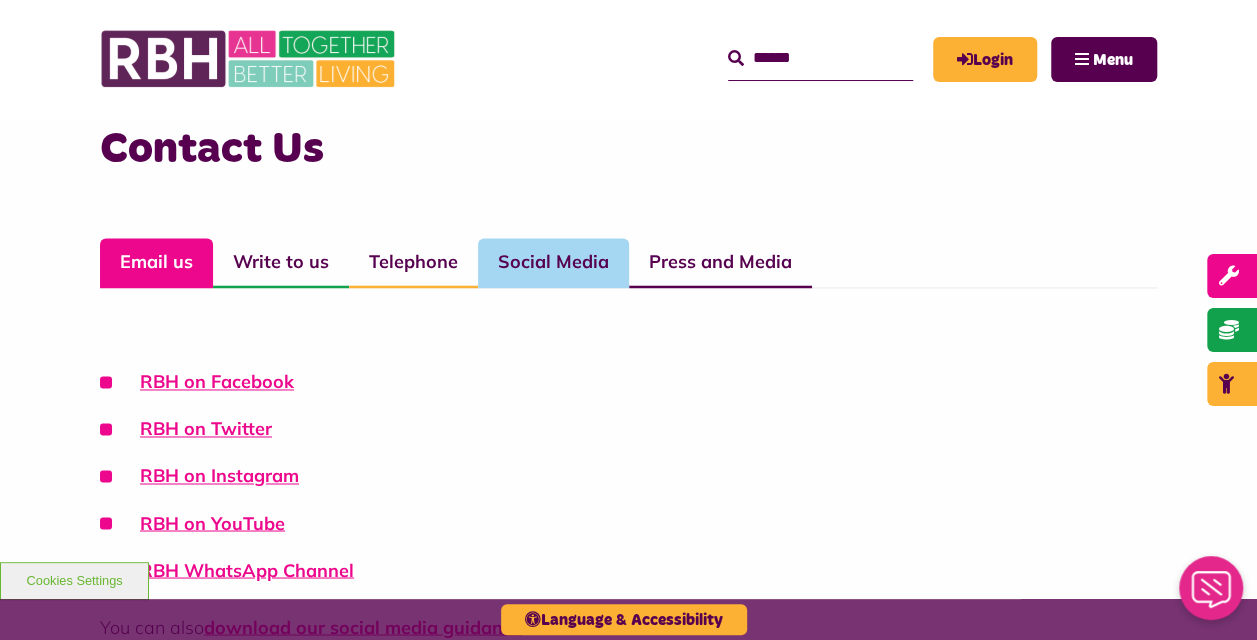 click on "Email us" at bounding box center (156, 263) 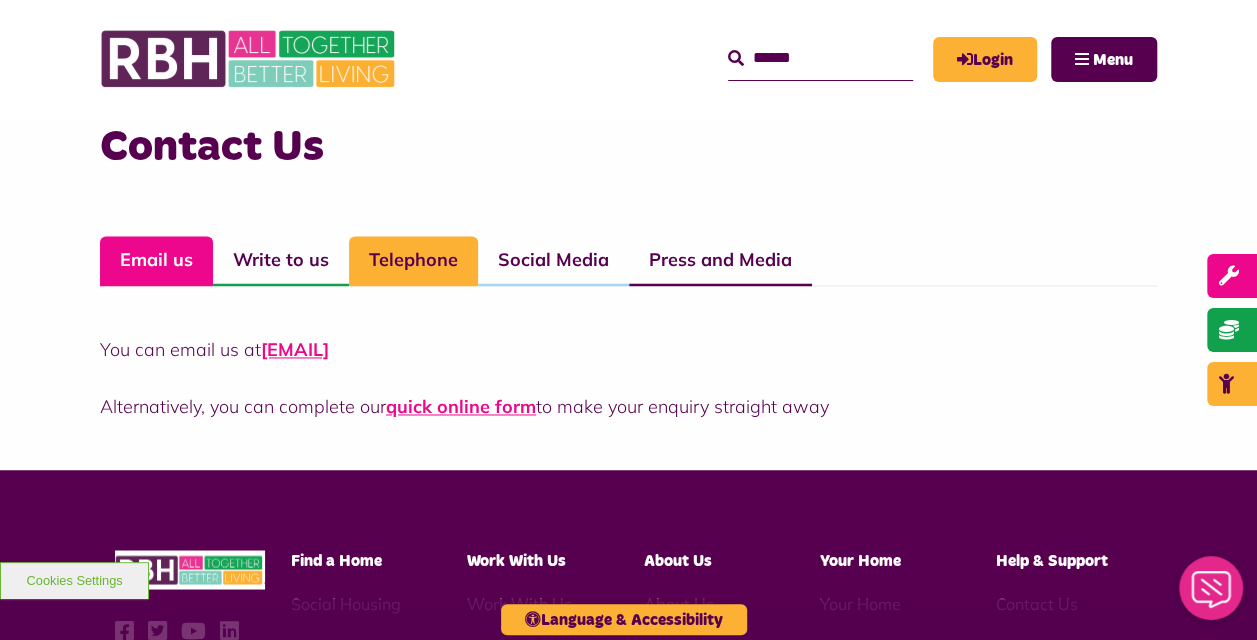 scroll, scrollTop: 1400, scrollLeft: 0, axis: vertical 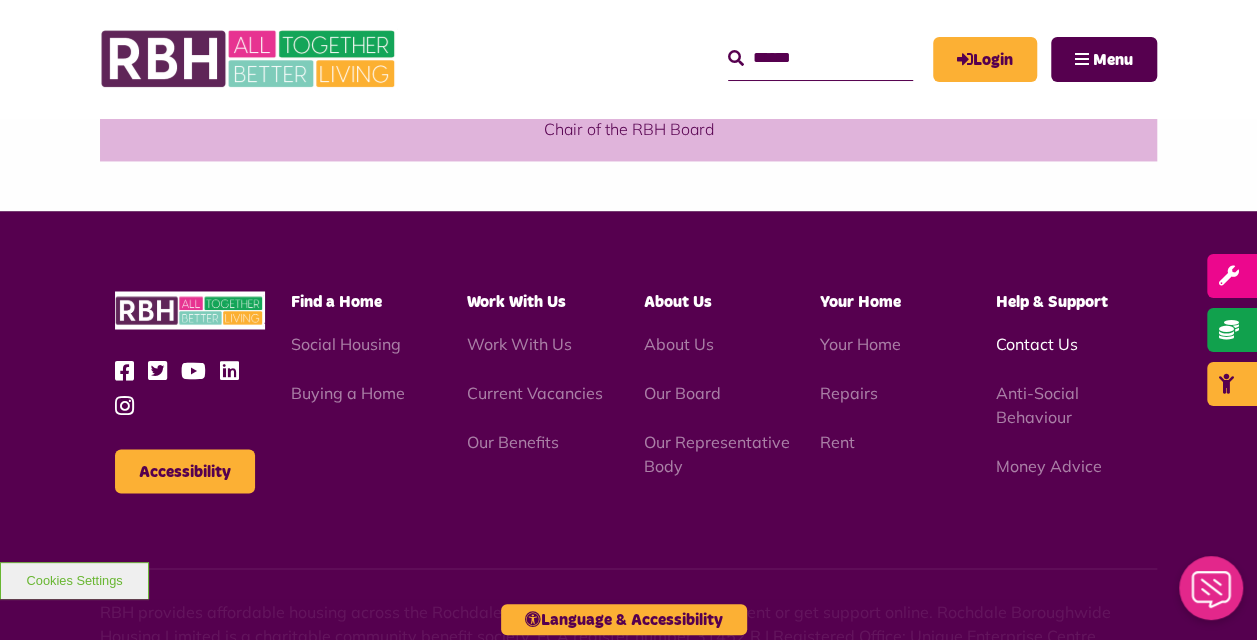 click on "Contact Us" at bounding box center (1037, 343) 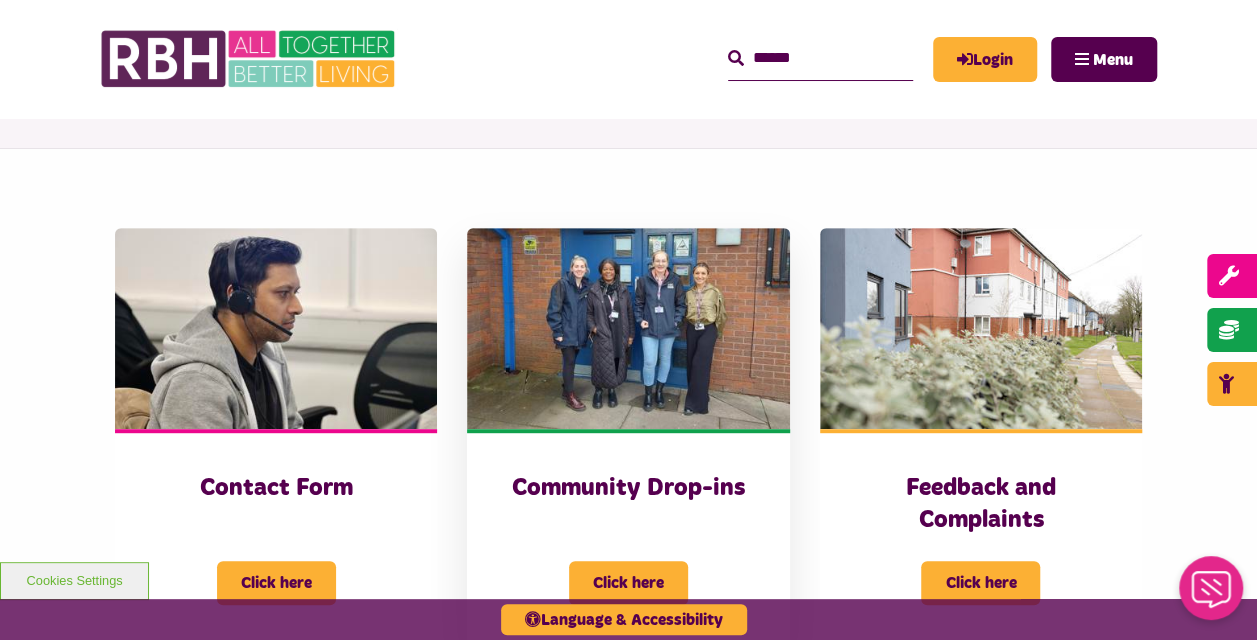 scroll, scrollTop: 400, scrollLeft: 0, axis: vertical 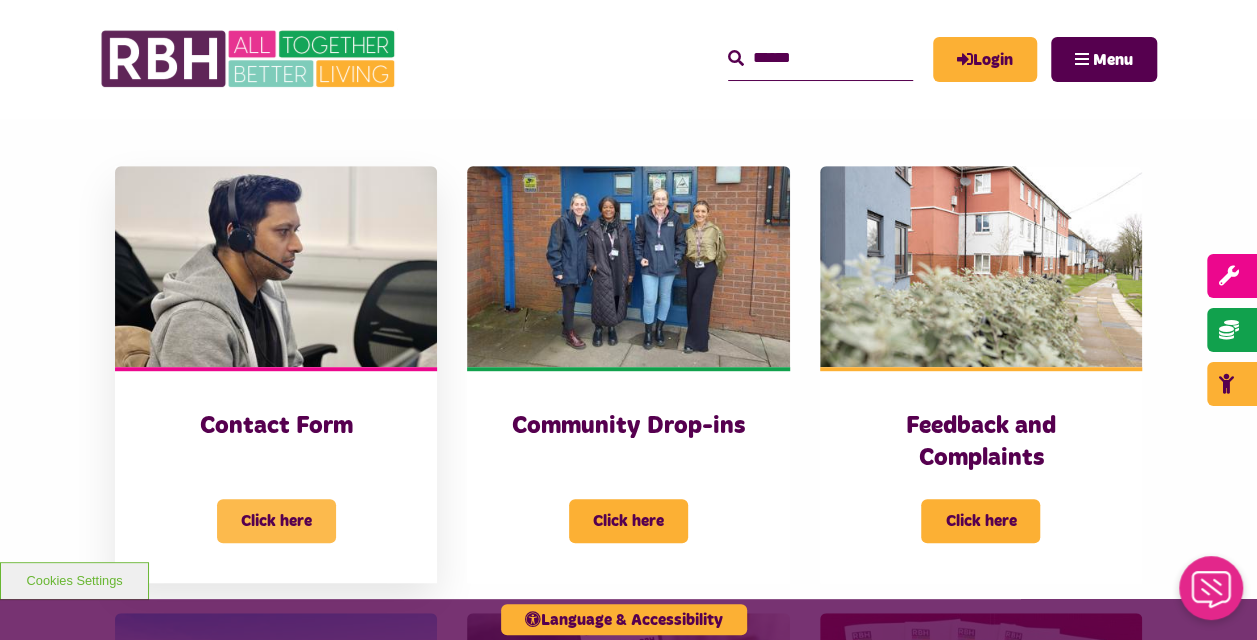 click on "Click here" at bounding box center [276, 521] 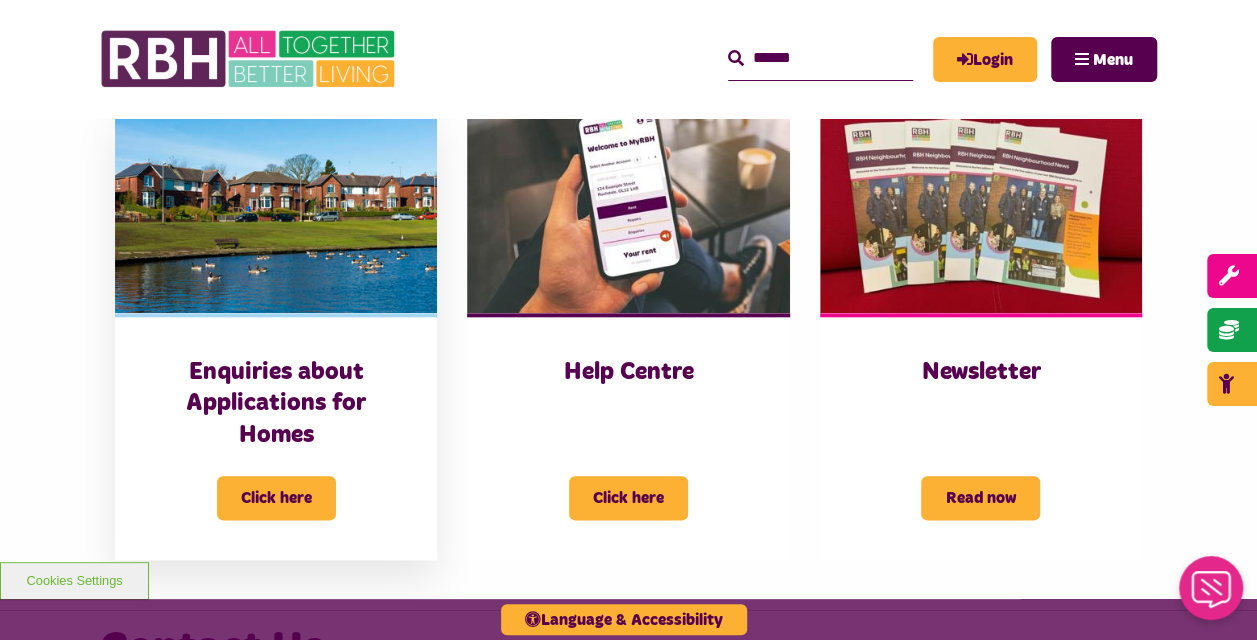 scroll, scrollTop: 1000, scrollLeft: 0, axis: vertical 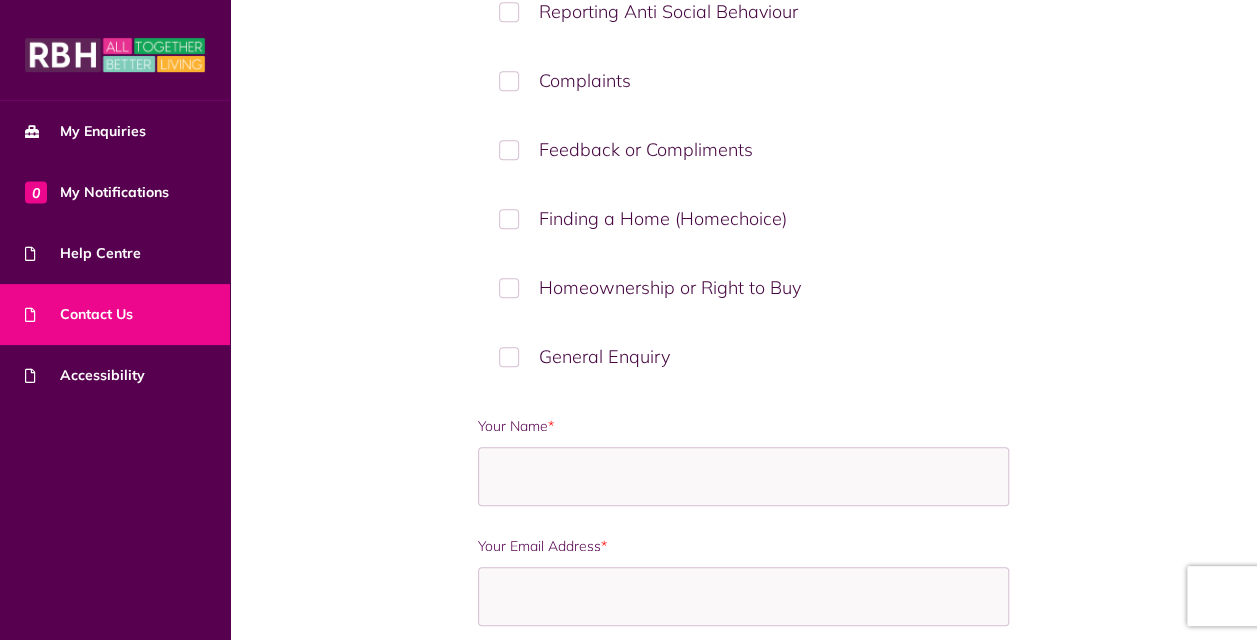 click on "General Enquiry" at bounding box center (743, 356) 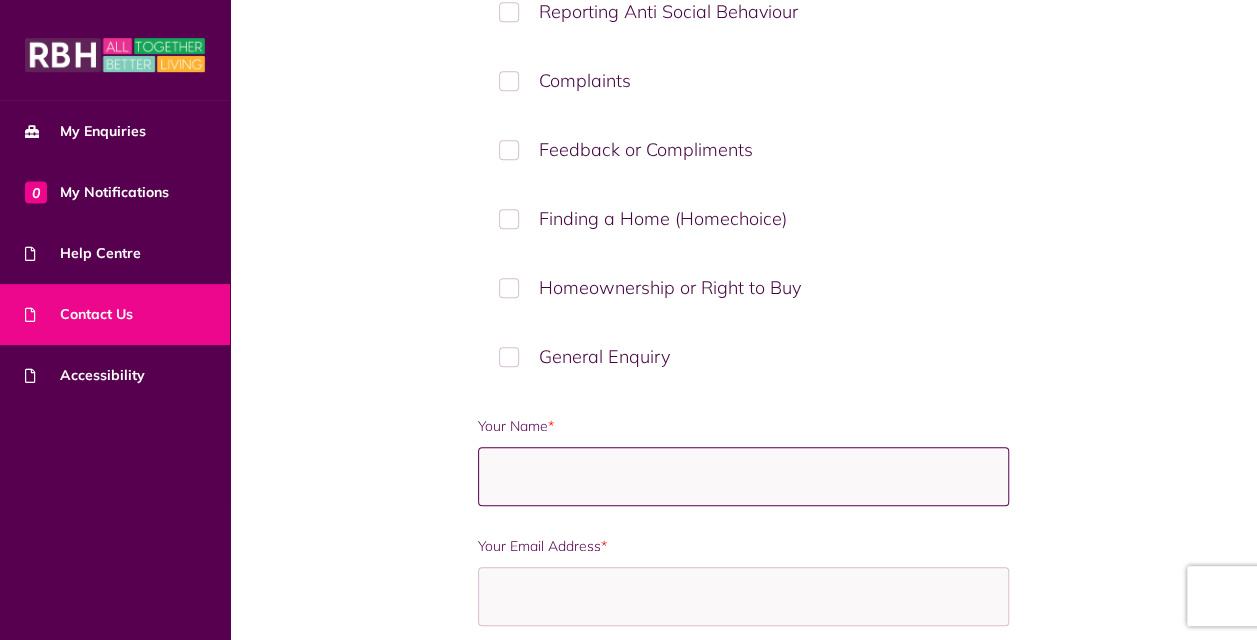 click on "Your Name                                              *" at bounding box center (743, 476) 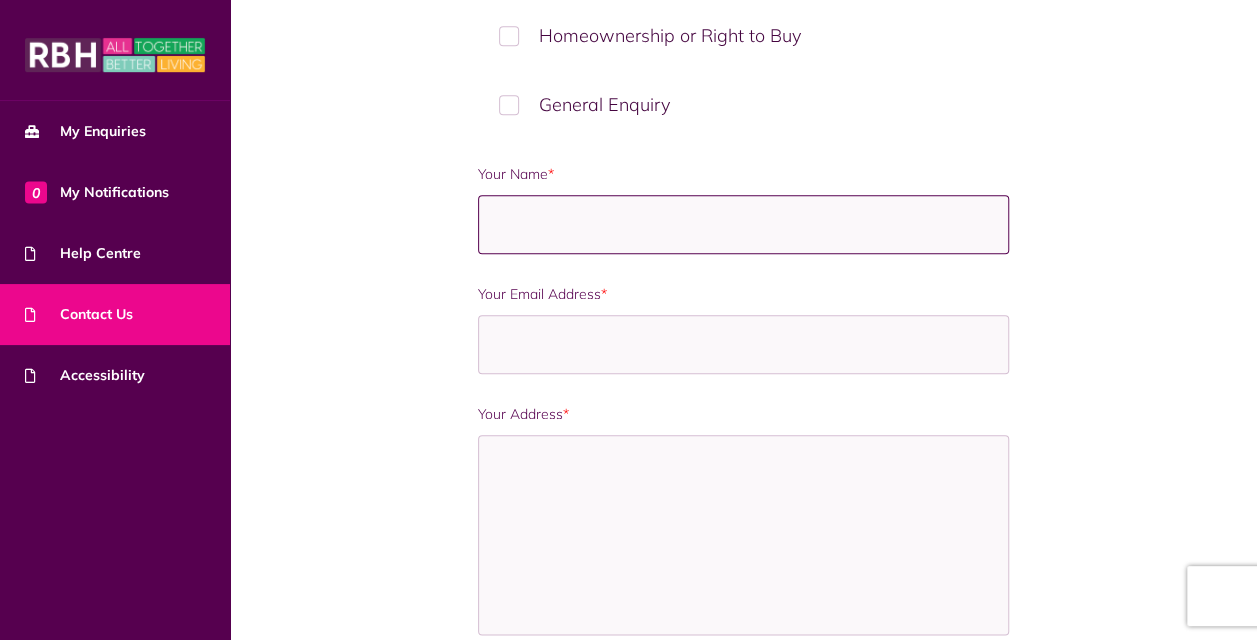 scroll, scrollTop: 900, scrollLeft: 0, axis: vertical 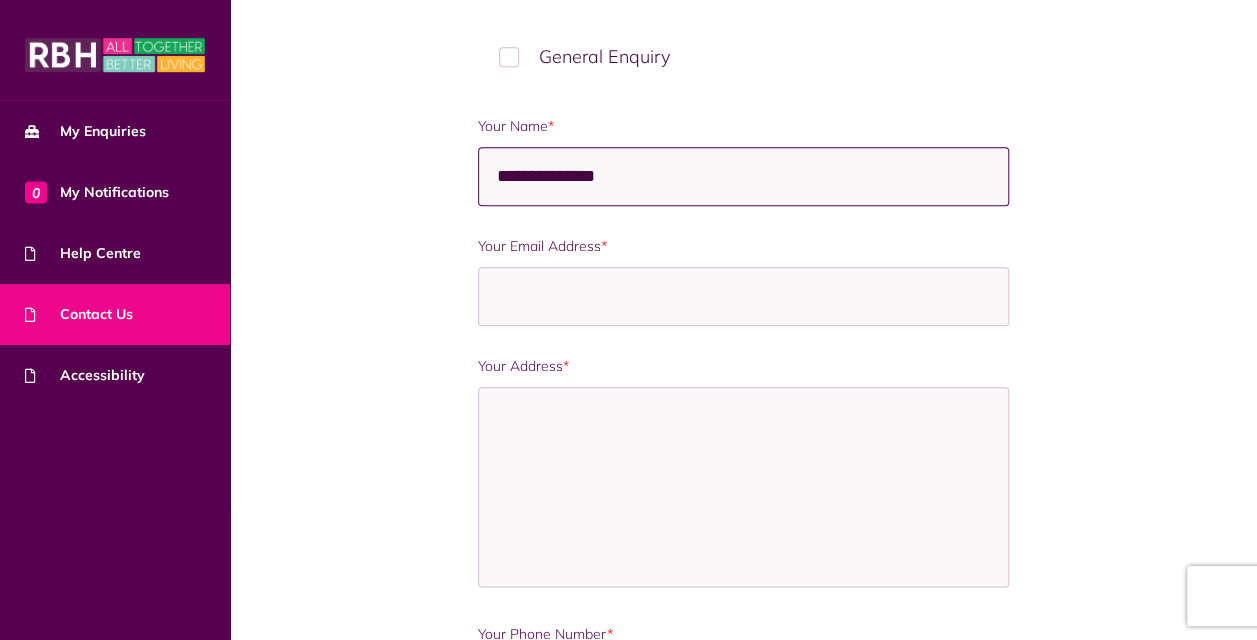 click on "**********" at bounding box center (743, 176) 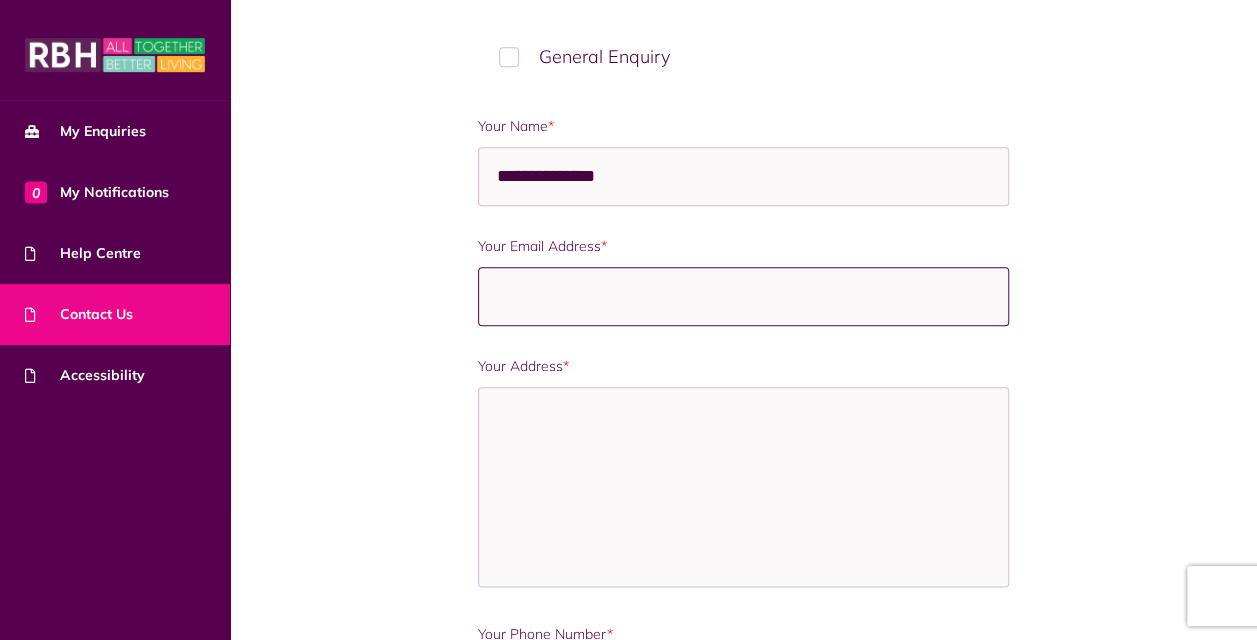 drag, startPoint x: 562, startPoint y: 290, endPoint x: 574, endPoint y: 286, distance: 12.649111 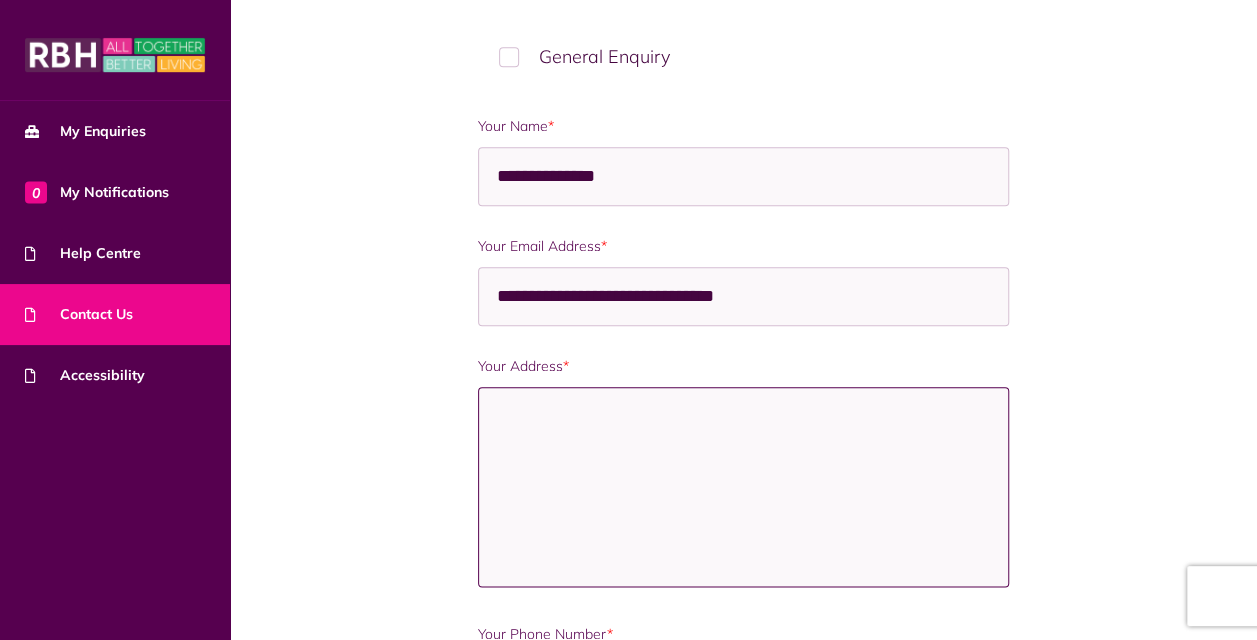 click on "Your Address                                              *" at bounding box center (743, 487) 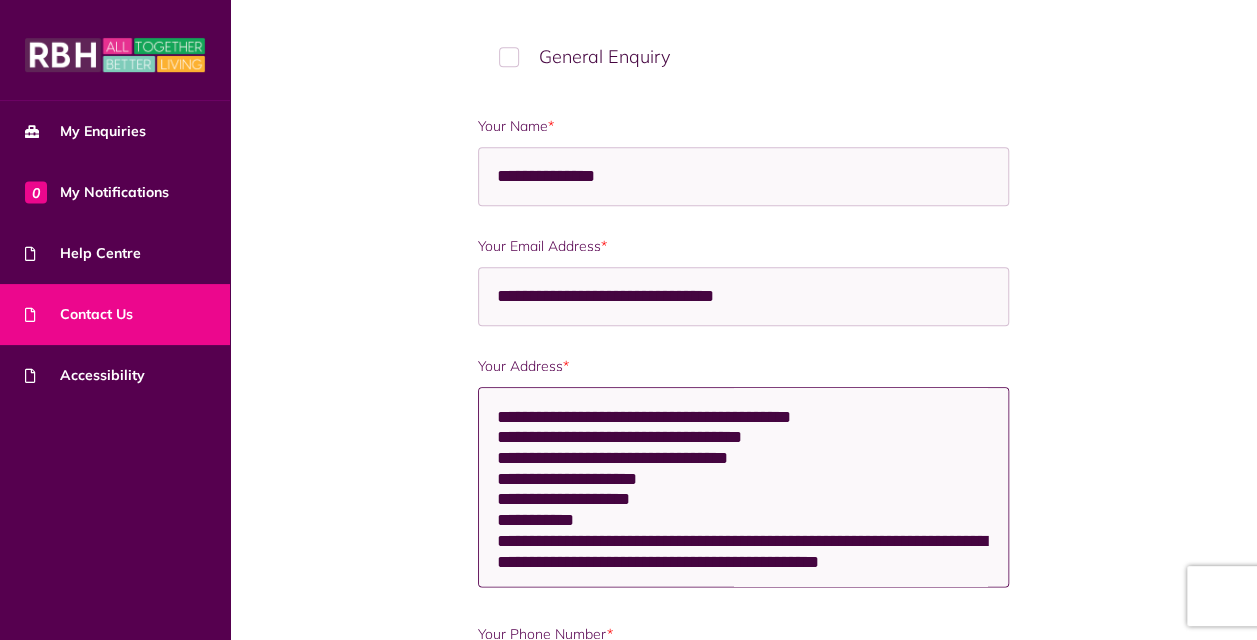 scroll, scrollTop: 154, scrollLeft: 0, axis: vertical 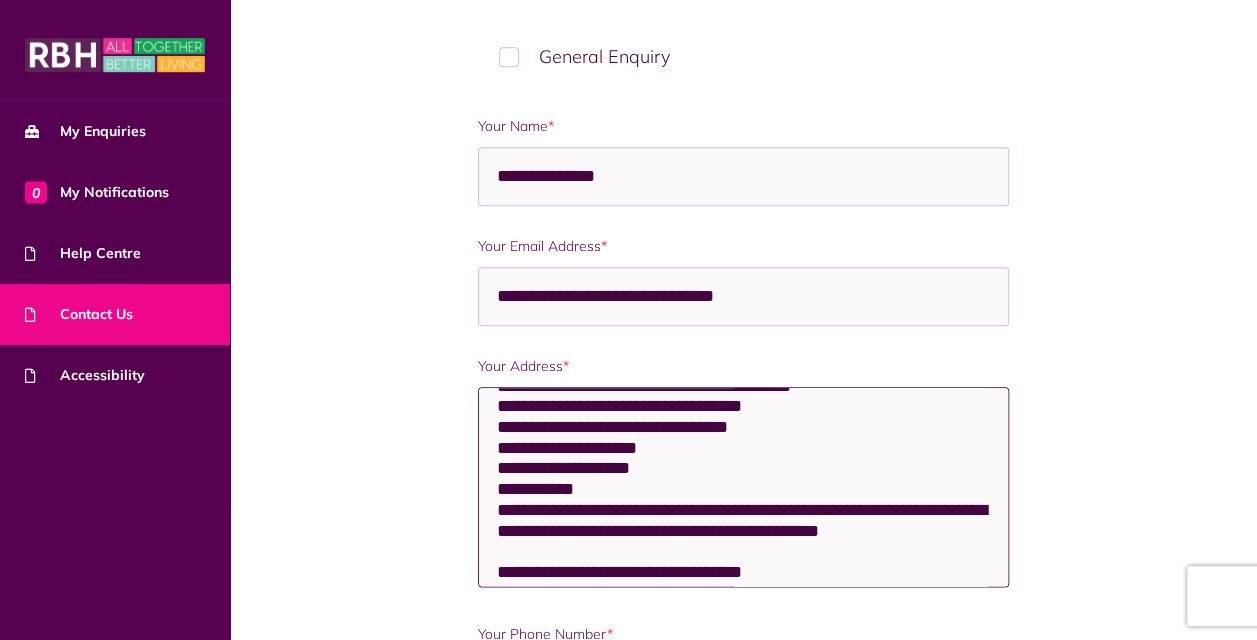 drag, startPoint x: 501, startPoint y: 524, endPoint x: 516, endPoint y: 526, distance: 15.132746 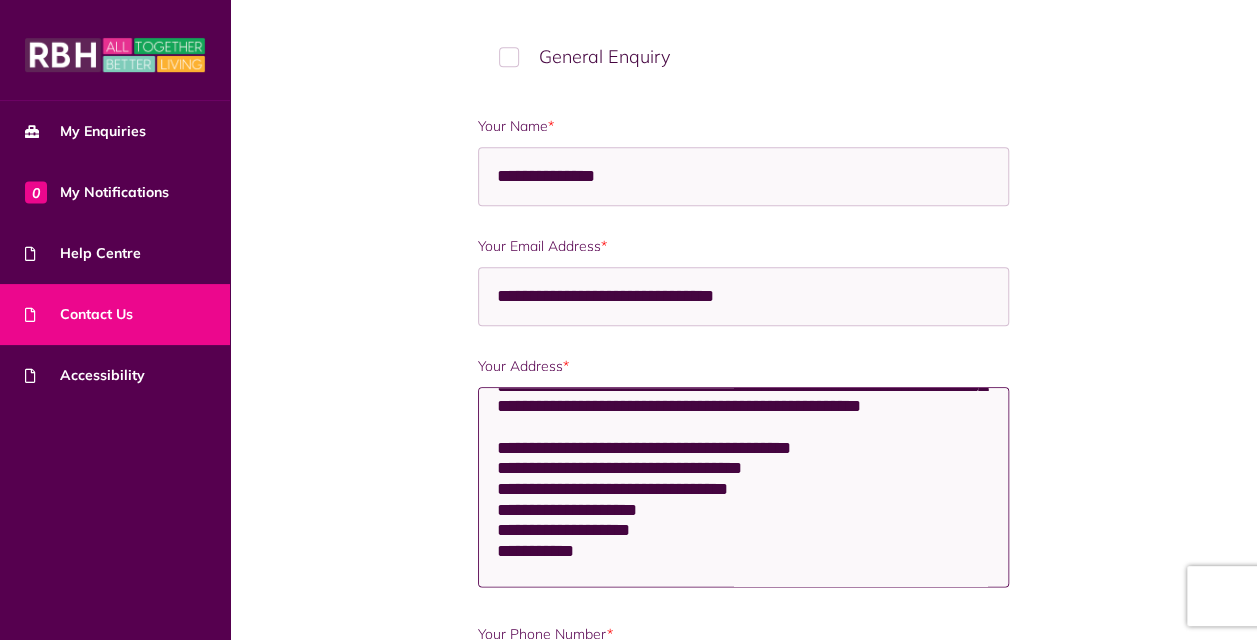 scroll, scrollTop: 0, scrollLeft: 0, axis: both 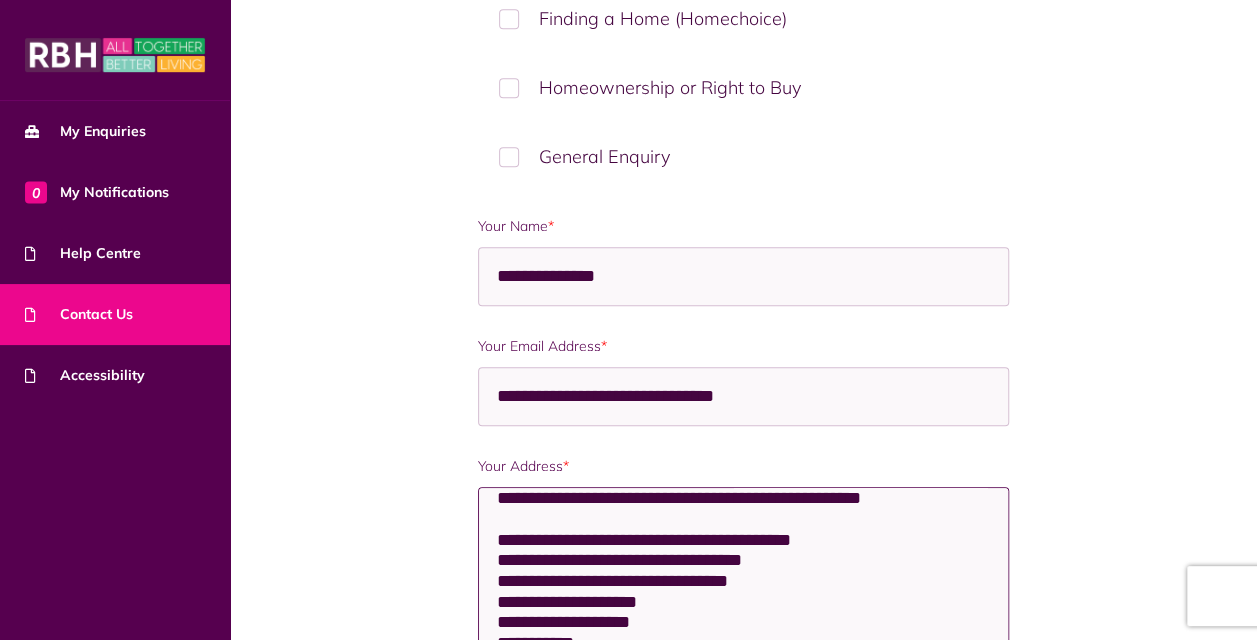 drag, startPoint x: 892, startPoint y: 555, endPoint x: 905, endPoint y: 555, distance: 13 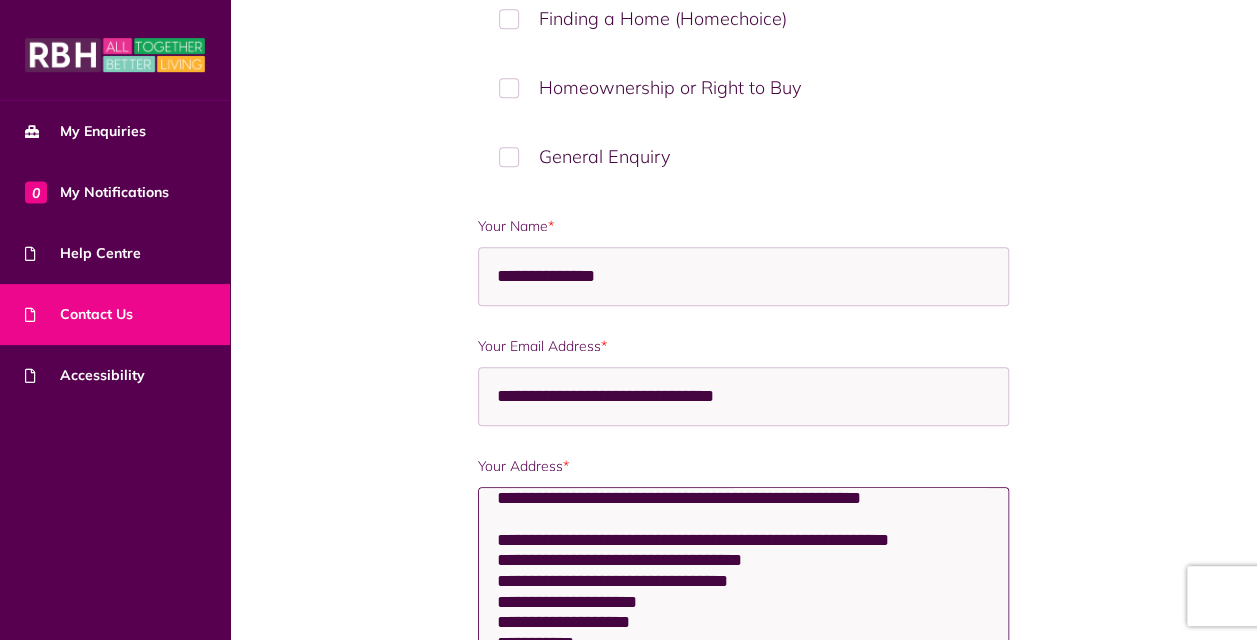 click on "**********" at bounding box center (743, 587) 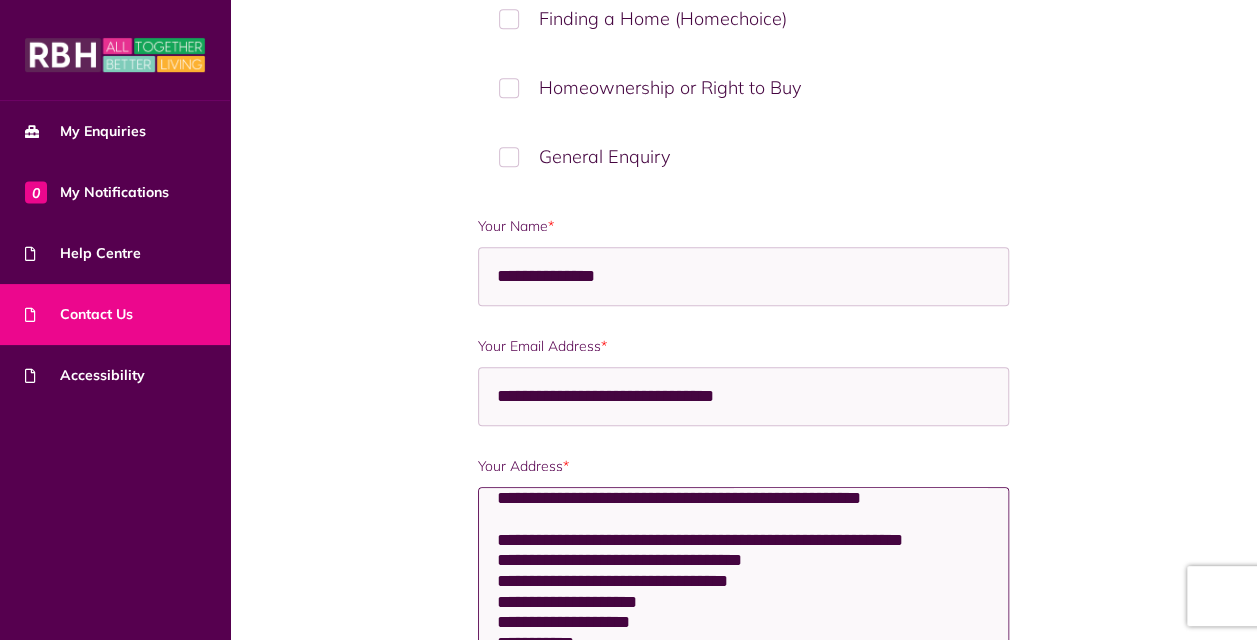 click on "**********" at bounding box center (743, 587) 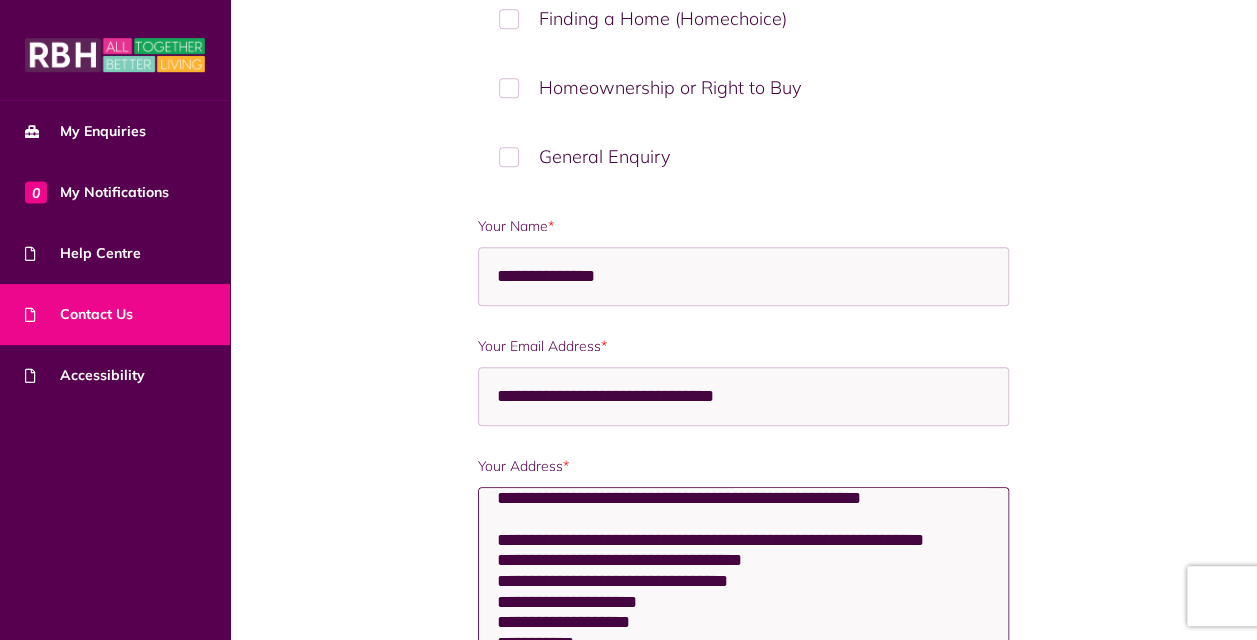 type on "**********" 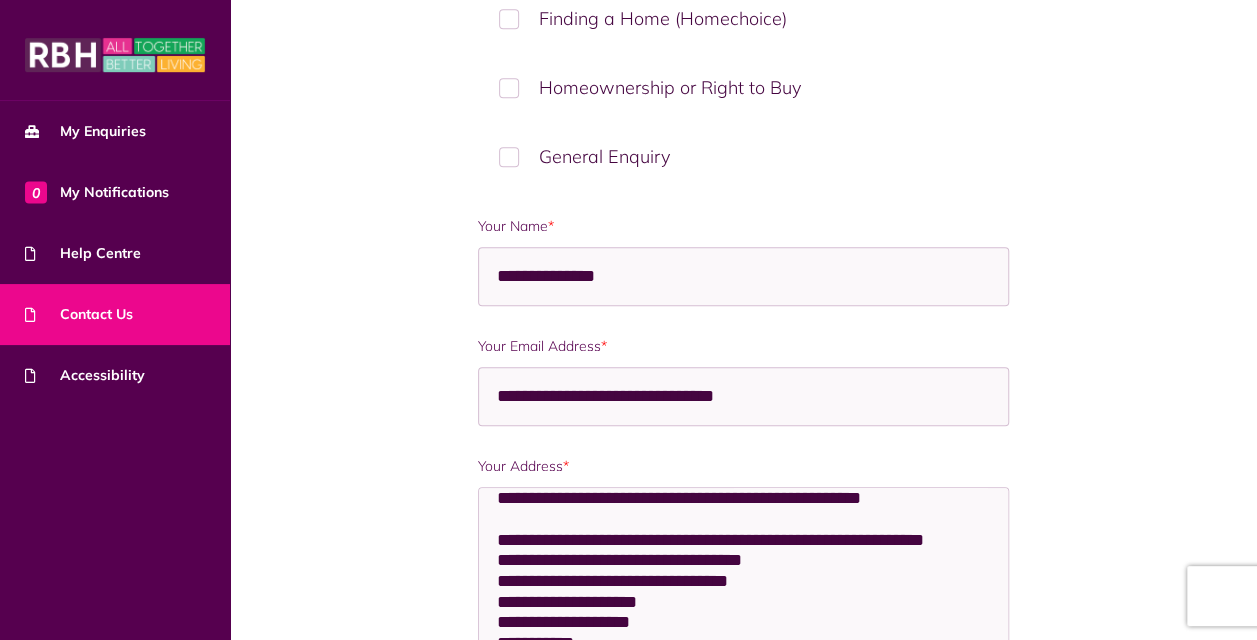 scroll, scrollTop: 1256, scrollLeft: 0, axis: vertical 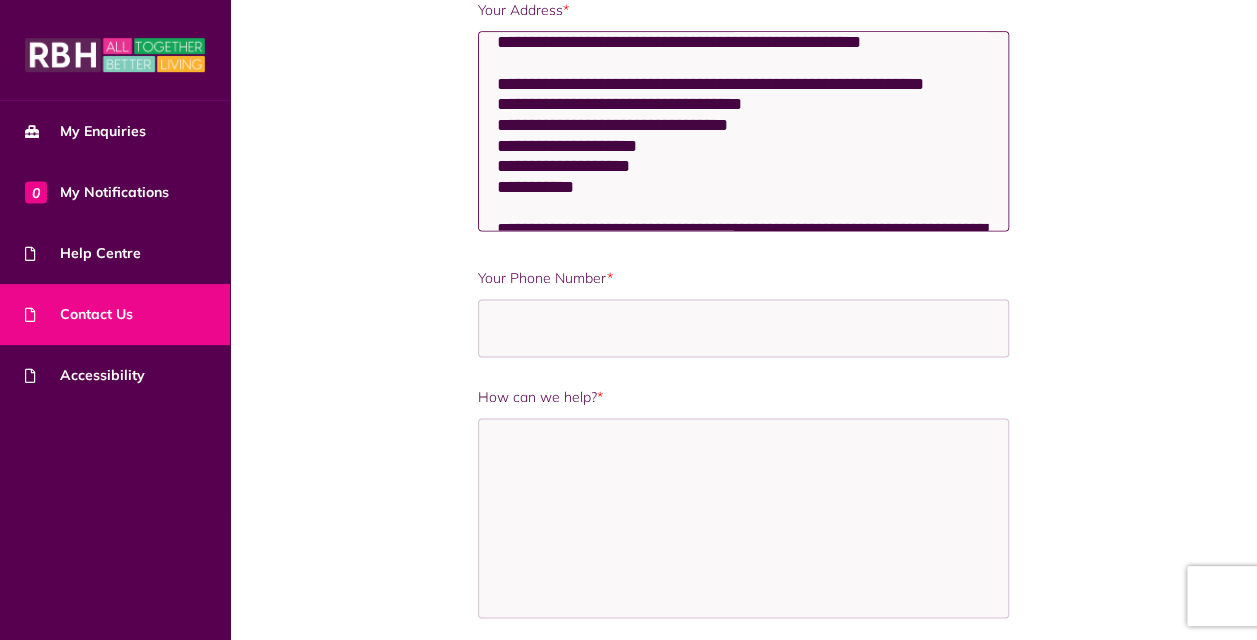 click on "**********" at bounding box center (743, 131) 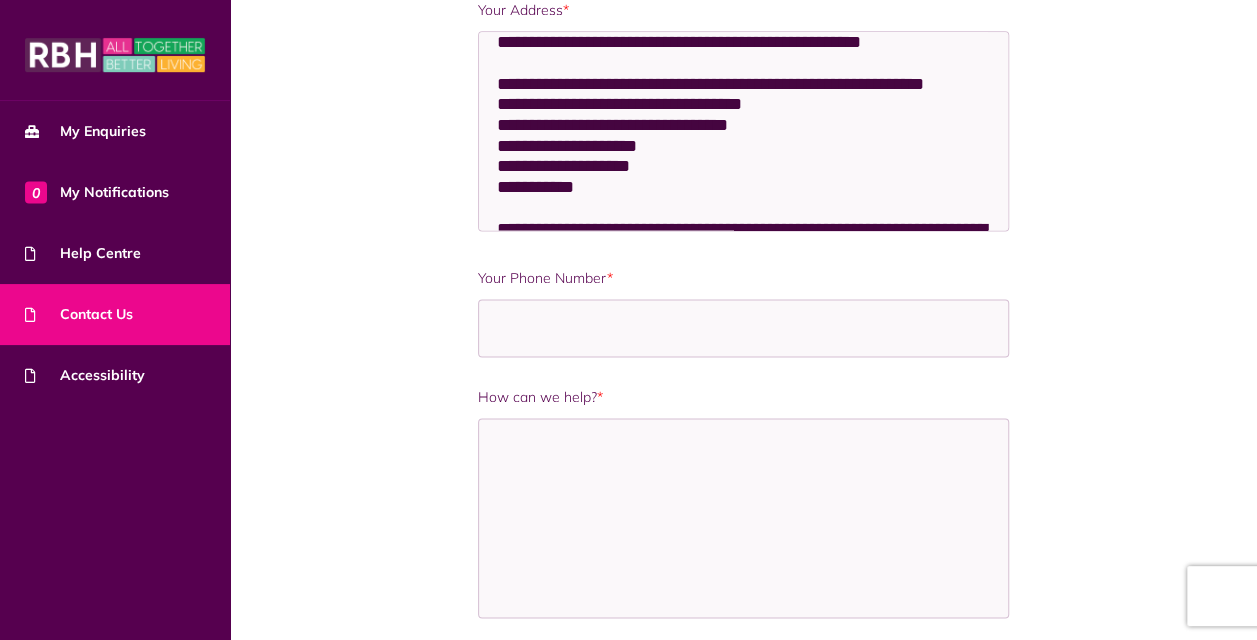 click on "Your Phone Number                                              *" at bounding box center (743, 278) 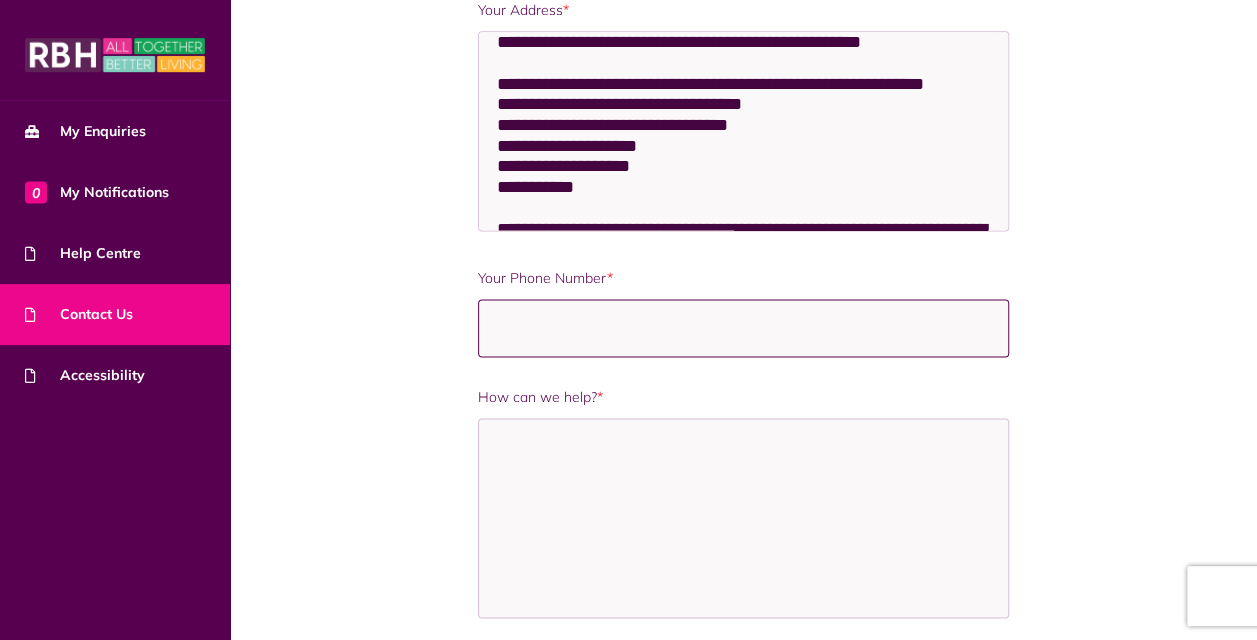 click on "Your Phone Number                                              *" at bounding box center [743, 328] 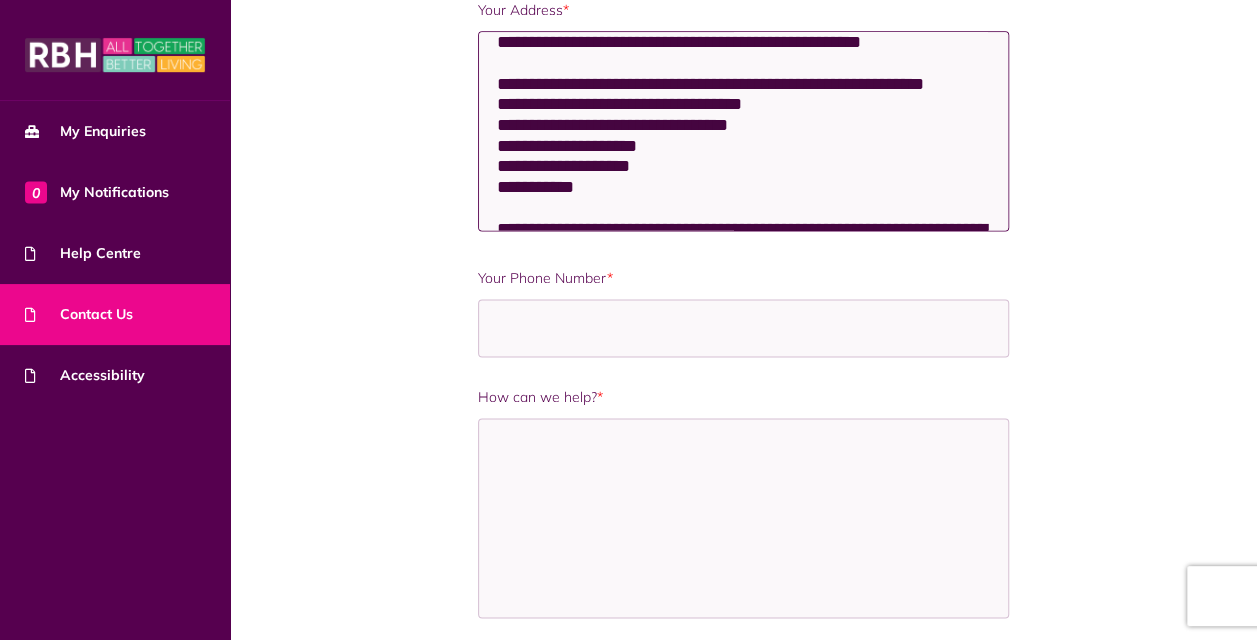 drag, startPoint x: 570, startPoint y: 204, endPoint x: 584, endPoint y: 188, distance: 21.260292 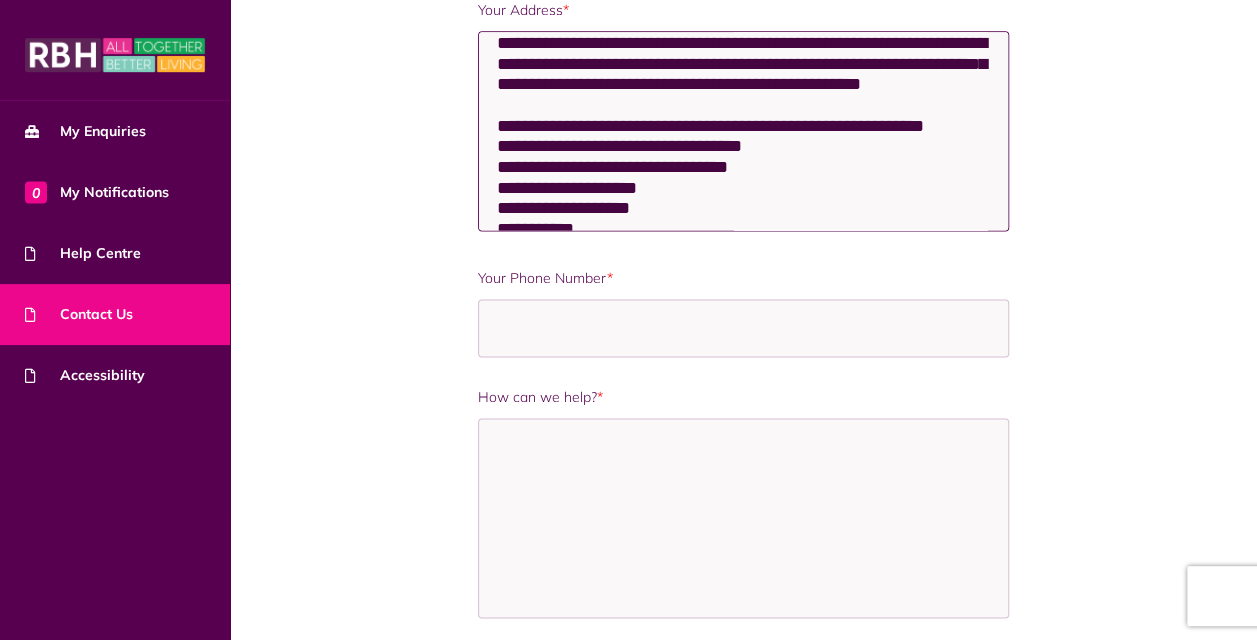 scroll, scrollTop: 0, scrollLeft: 0, axis: both 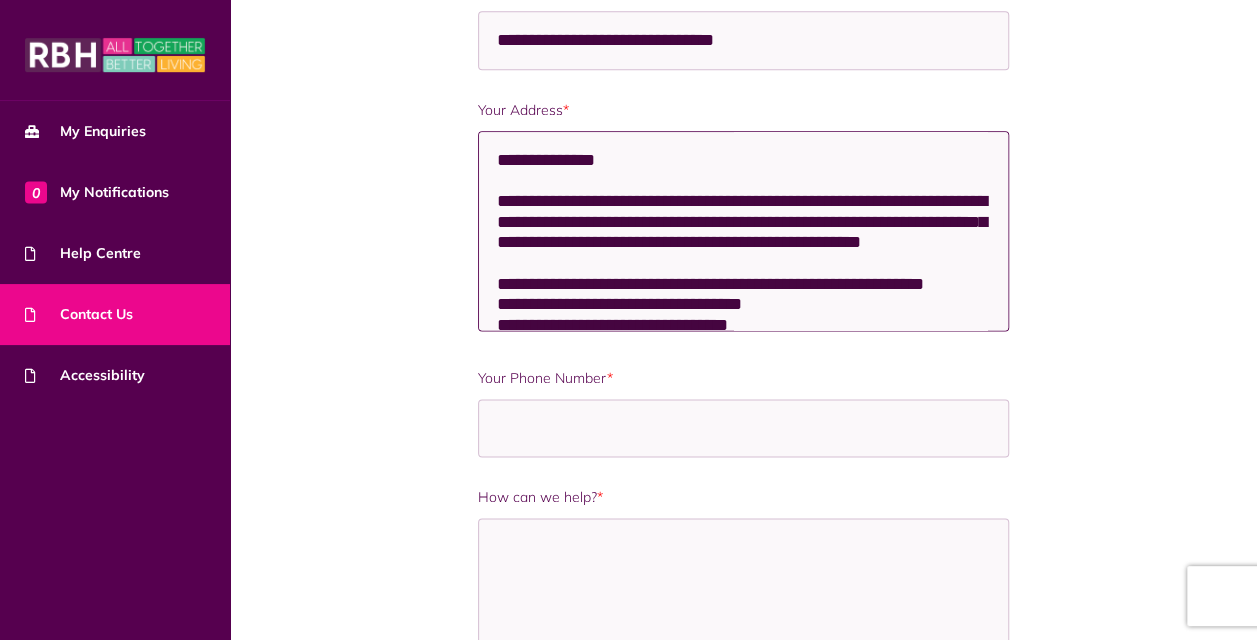 click on "**********" at bounding box center (743, 231) 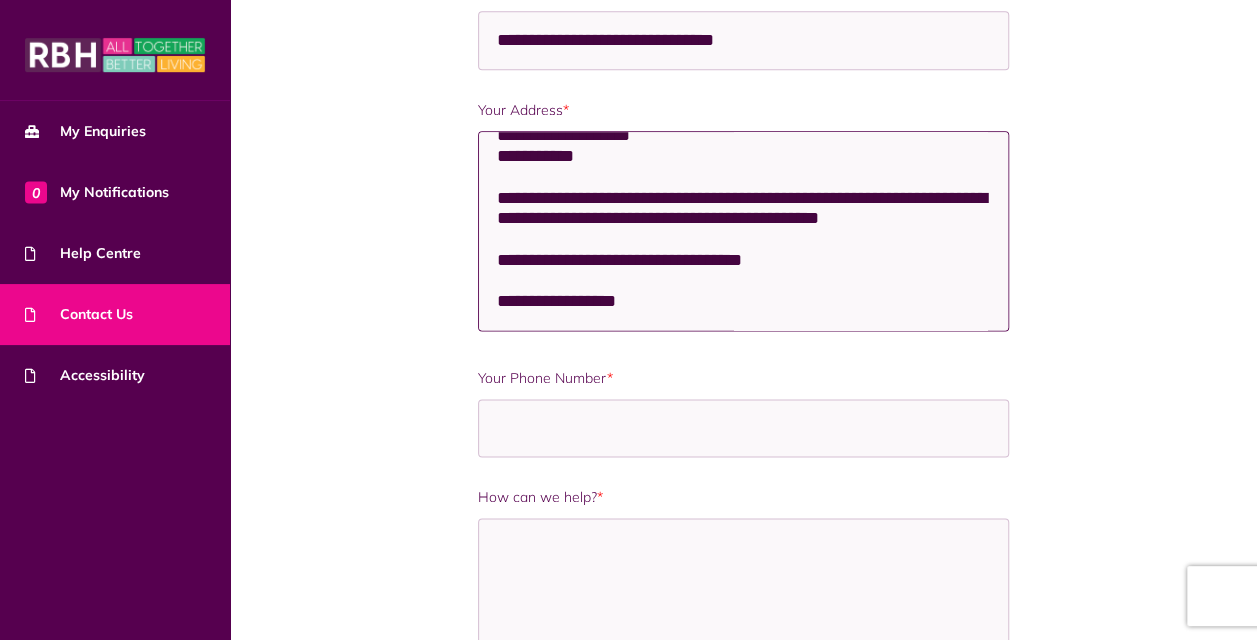 scroll, scrollTop: 313, scrollLeft: 0, axis: vertical 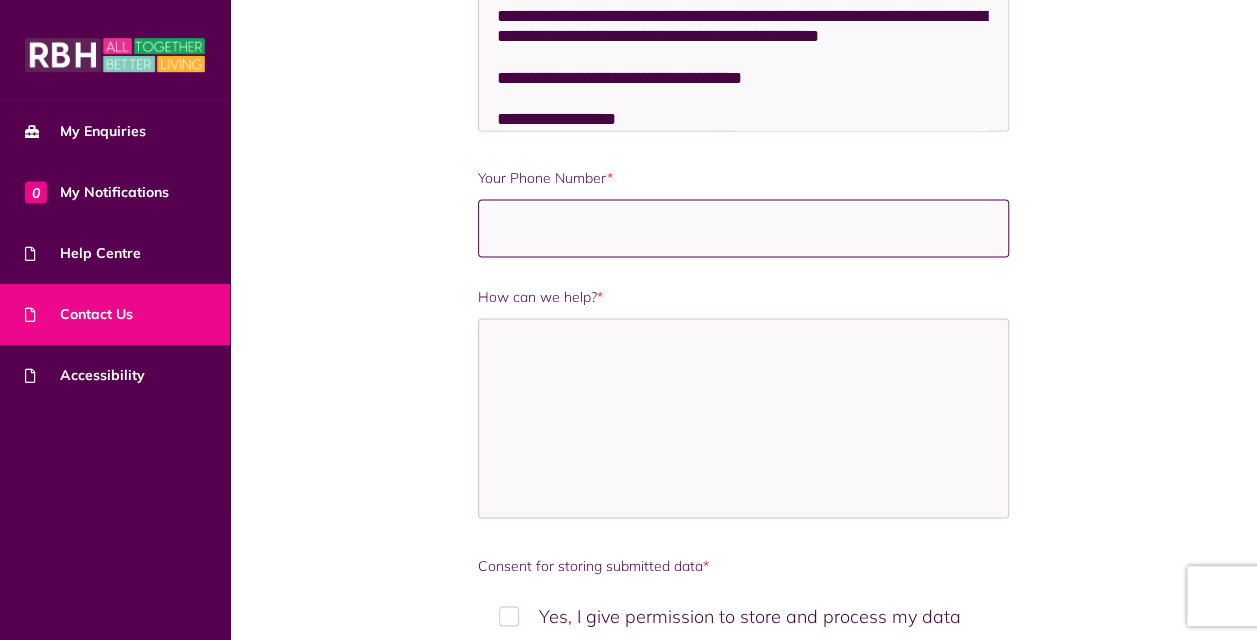 click on "Your Phone Number                                              *" at bounding box center [743, 228] 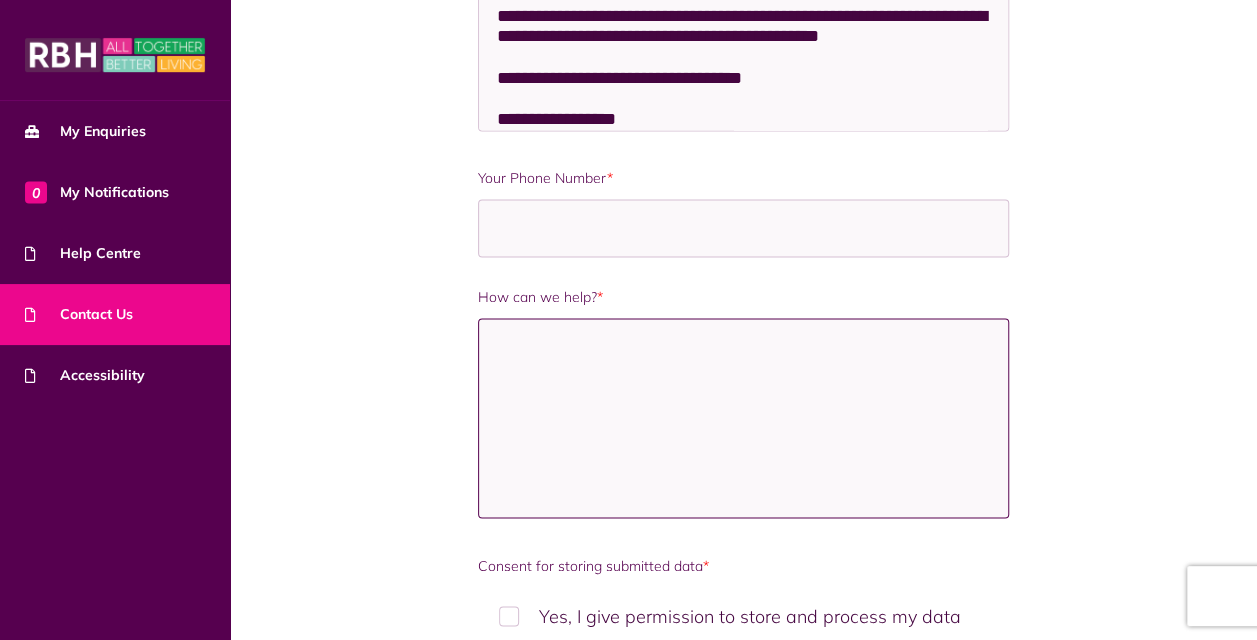 click on "How can we help?                                              *" at bounding box center (743, 418) 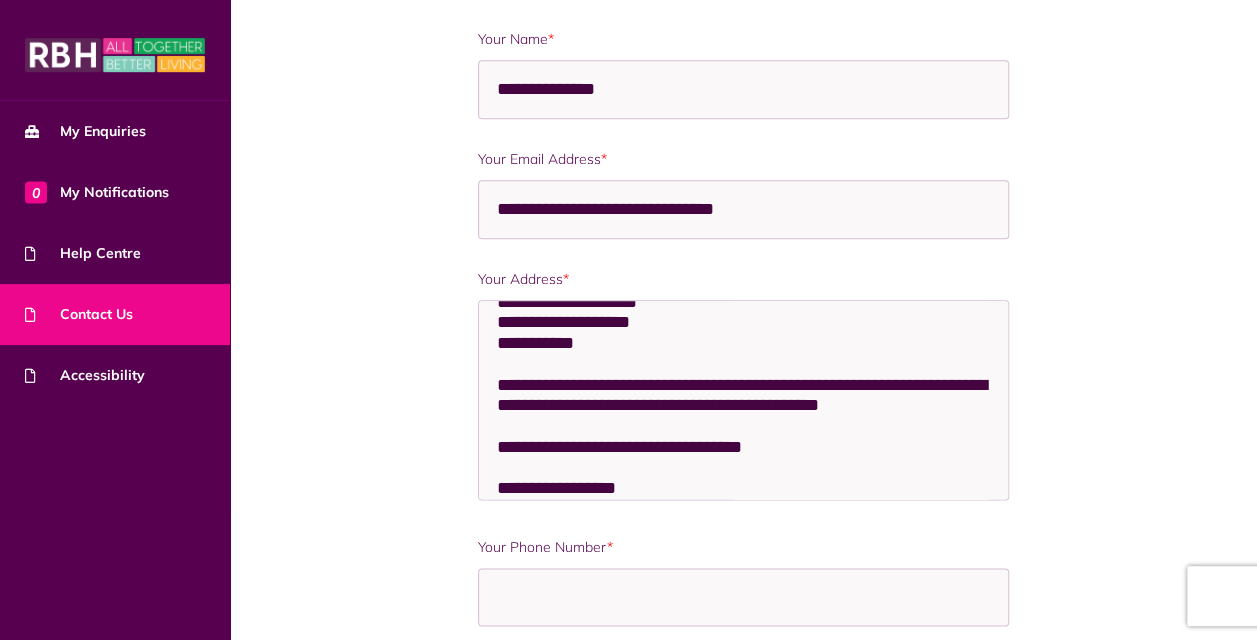 scroll, scrollTop: 1000, scrollLeft: 0, axis: vertical 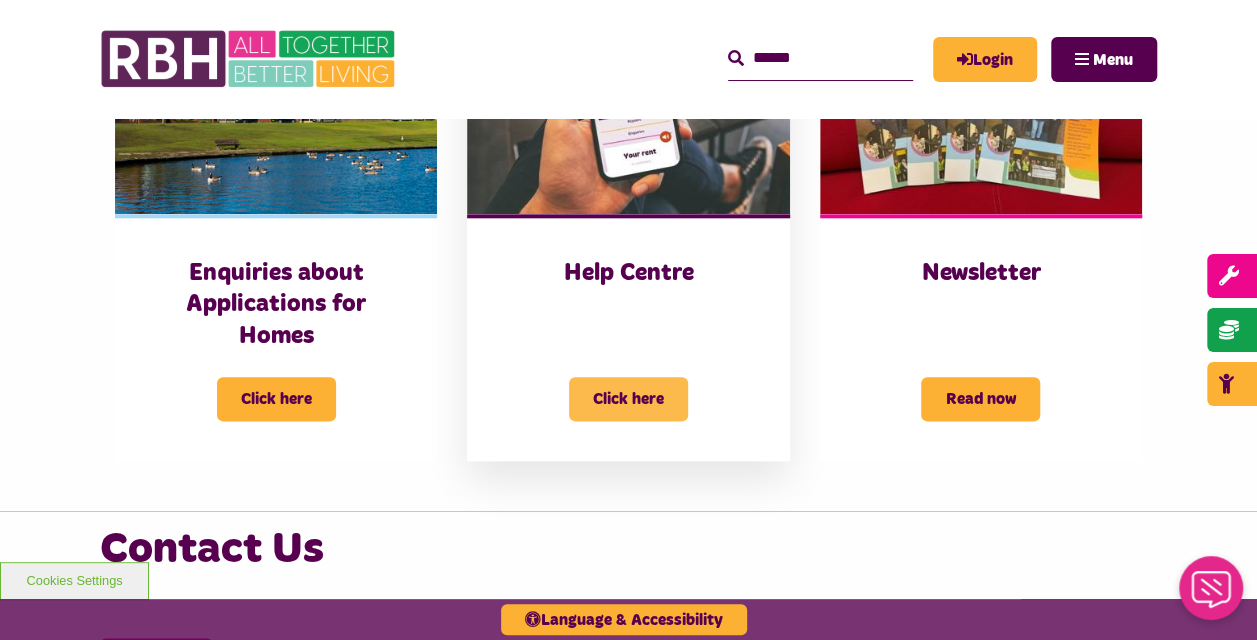 click on "Click here" at bounding box center [628, 399] 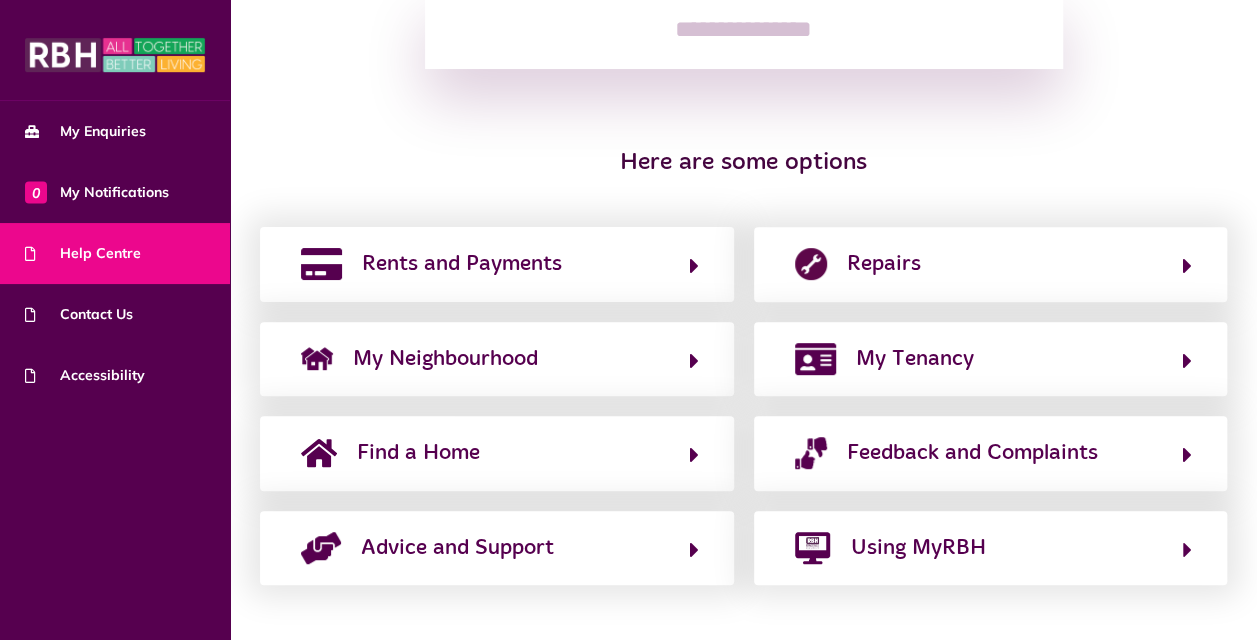 scroll, scrollTop: 340, scrollLeft: 0, axis: vertical 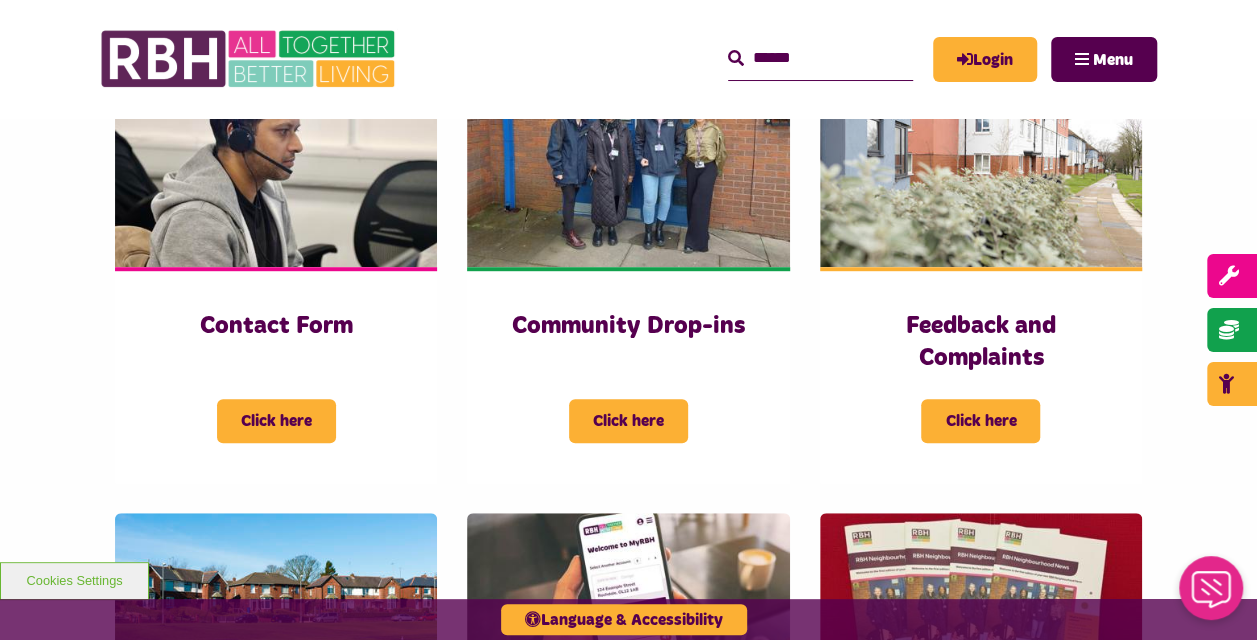 click at bounding box center [820, 58] 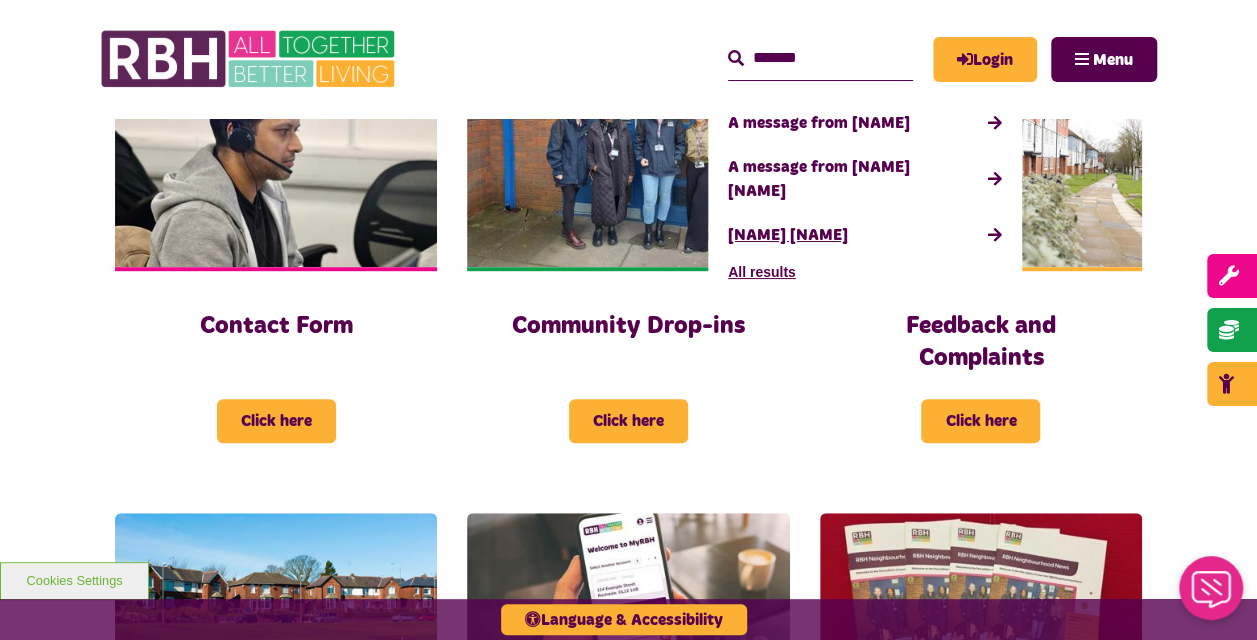 type on "******" 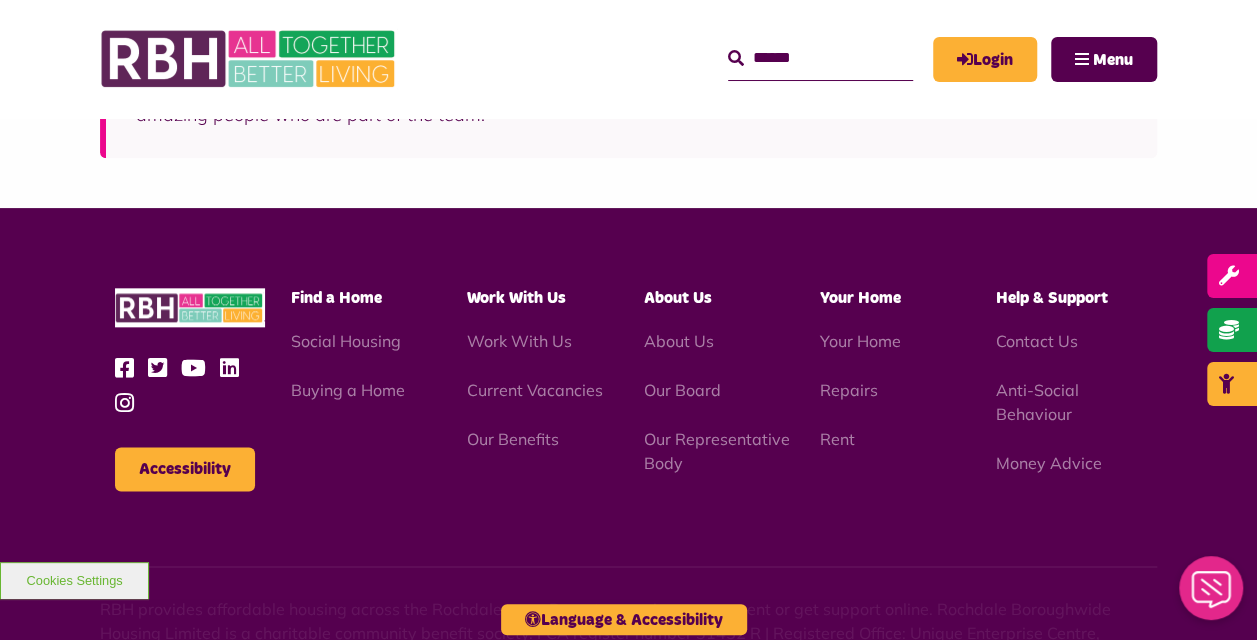 scroll, scrollTop: 1000, scrollLeft: 0, axis: vertical 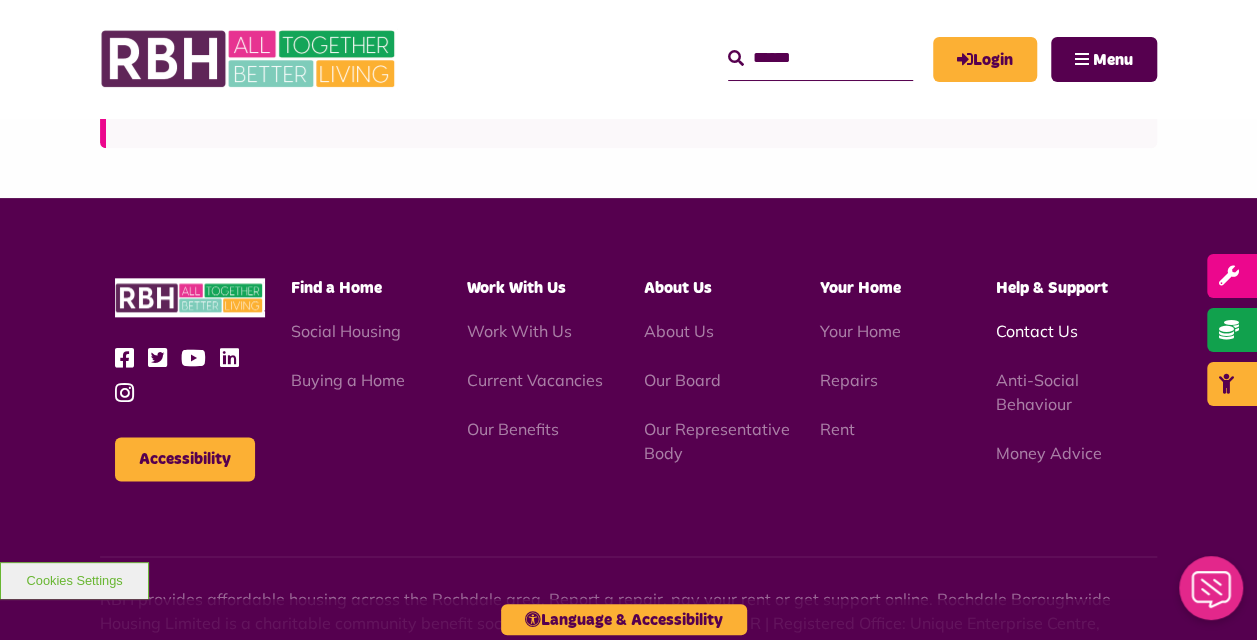 click on "Contact Us" at bounding box center [1037, 331] 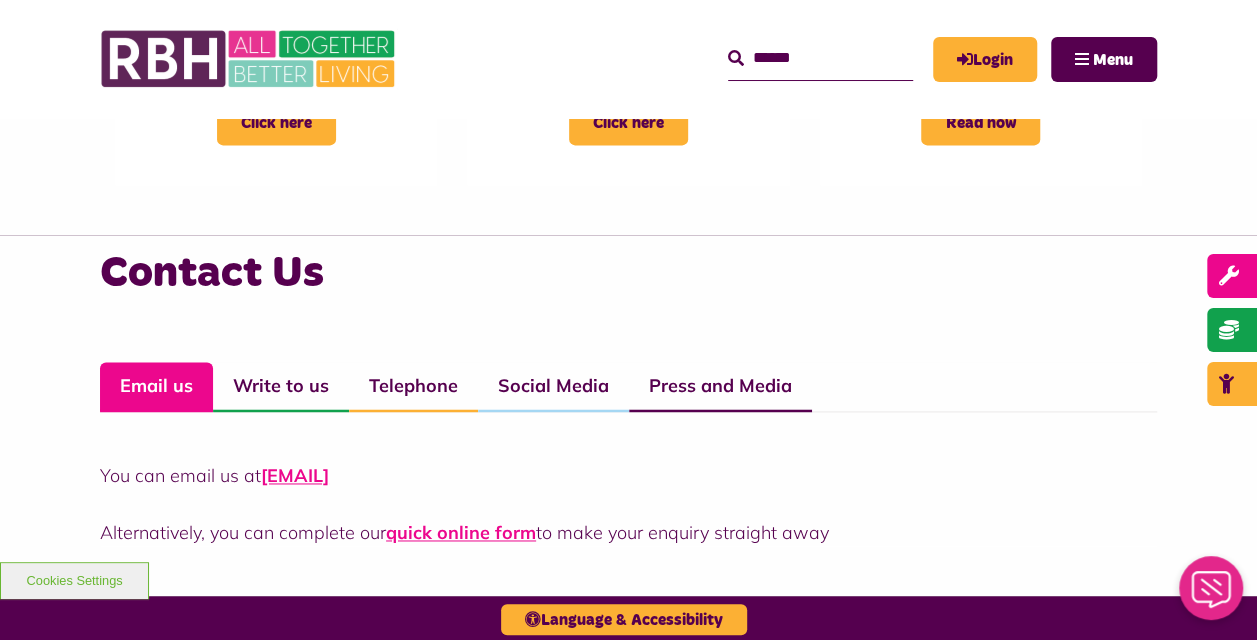 scroll, scrollTop: 1400, scrollLeft: 0, axis: vertical 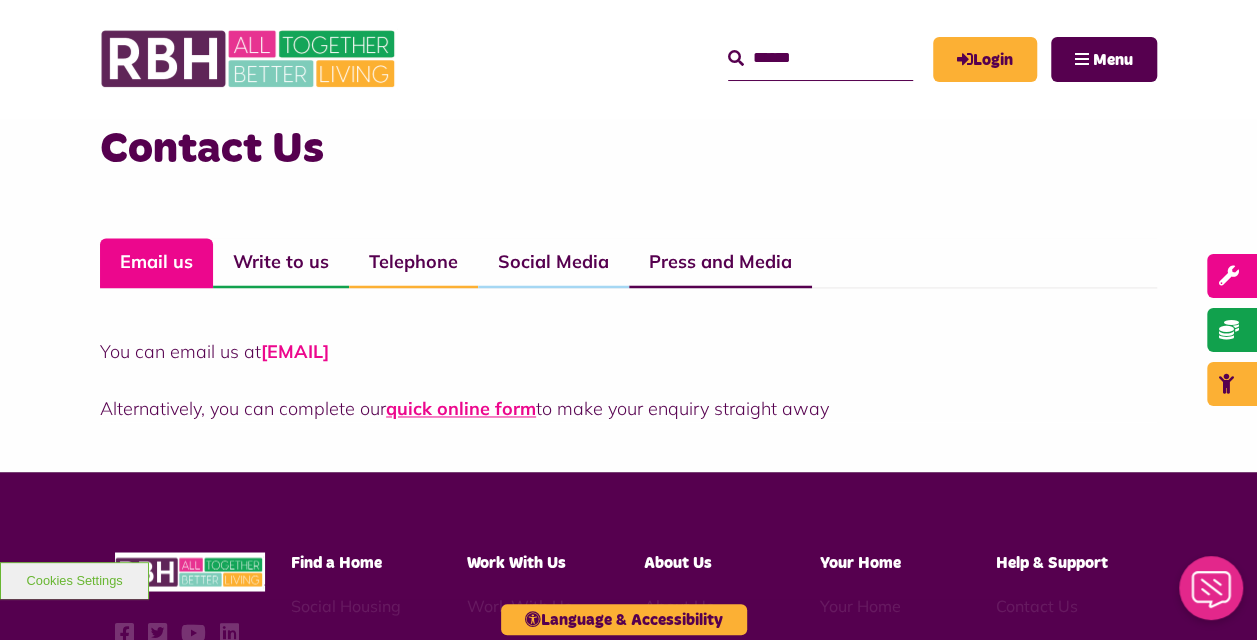 click on "[EMAIL]" at bounding box center (295, 351) 